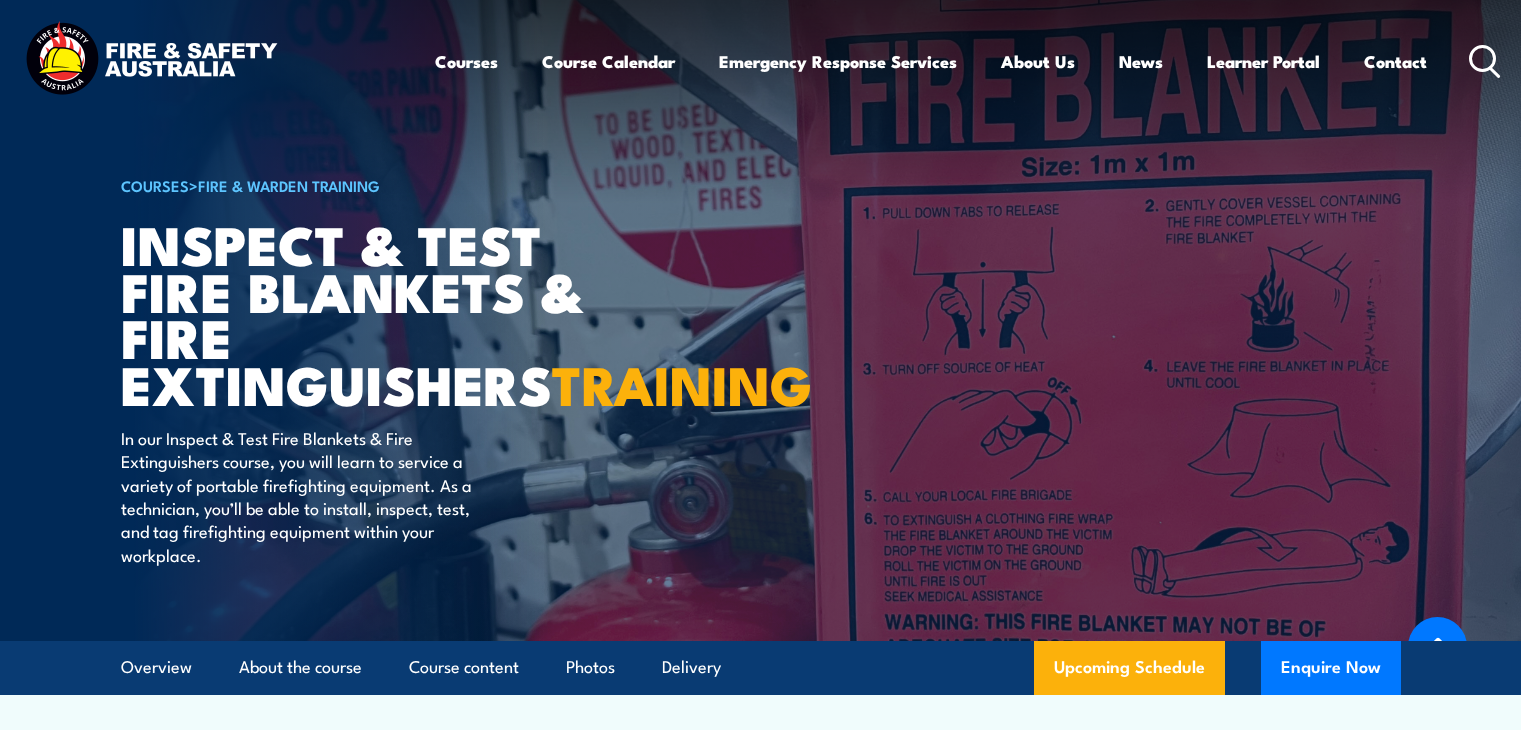 scroll, scrollTop: 4128, scrollLeft: 0, axis: vertical 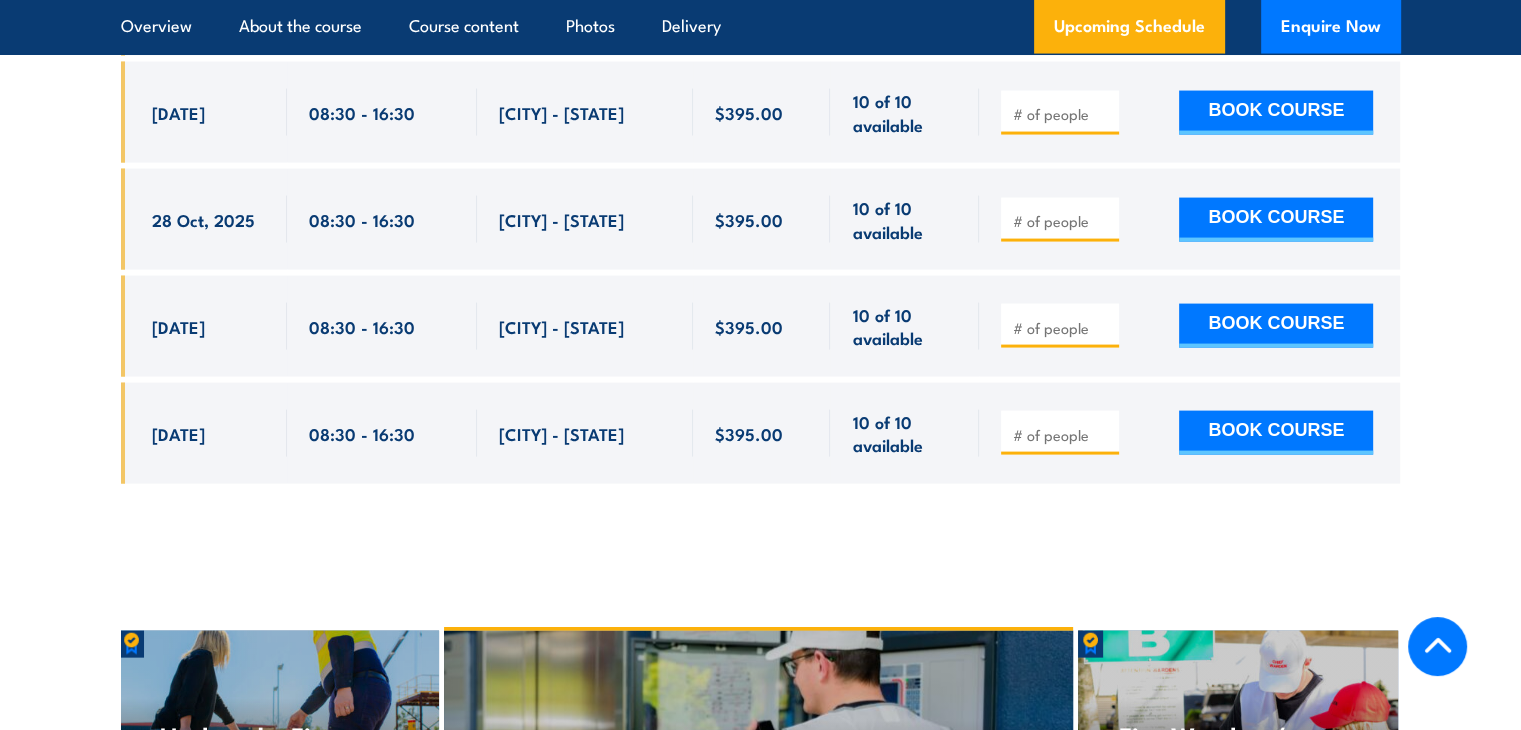click on "10 of 10 available" at bounding box center [904, 219] 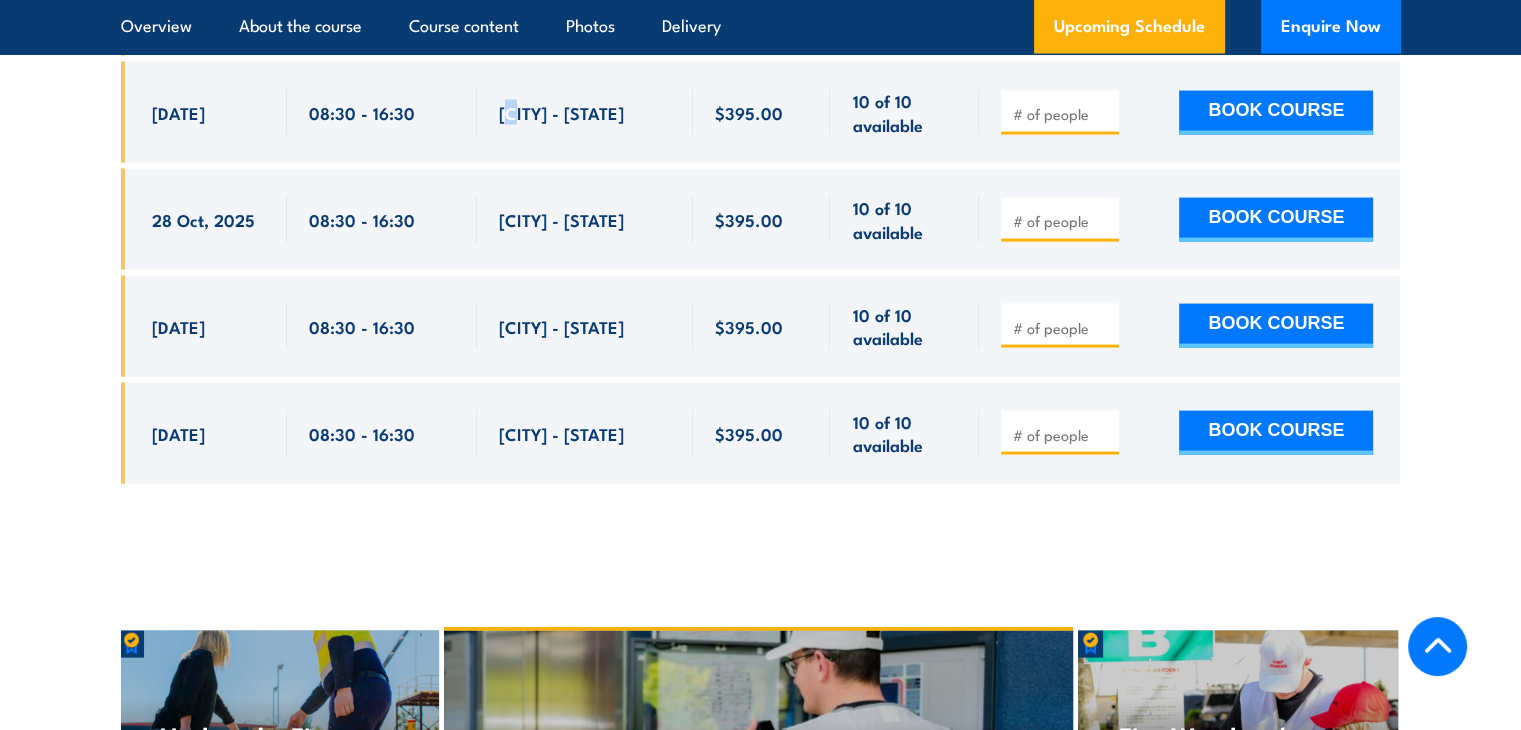 click on "[CITY] - [STATE]" at bounding box center (561, 112) 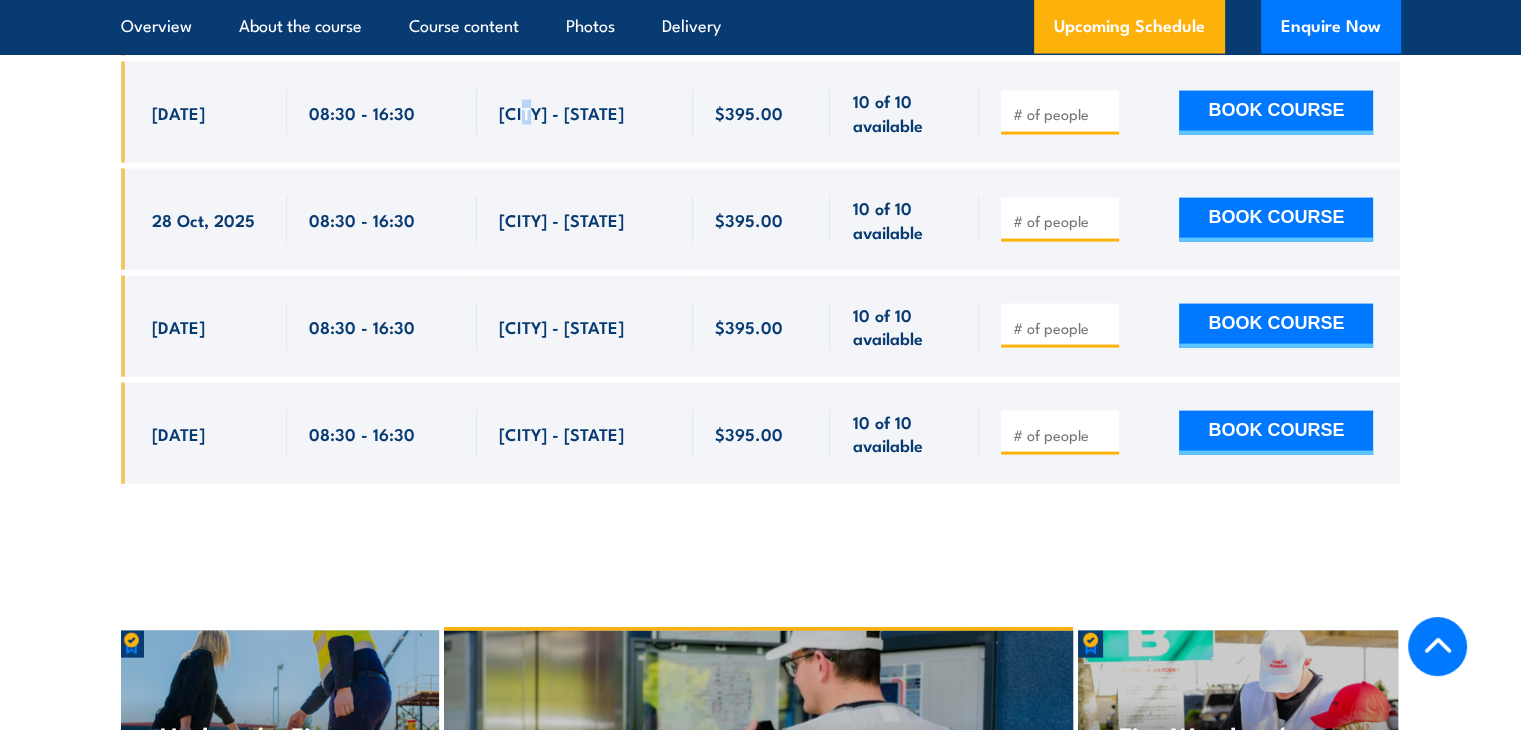 click on "[CITY] - [STATE]" at bounding box center (561, 112) 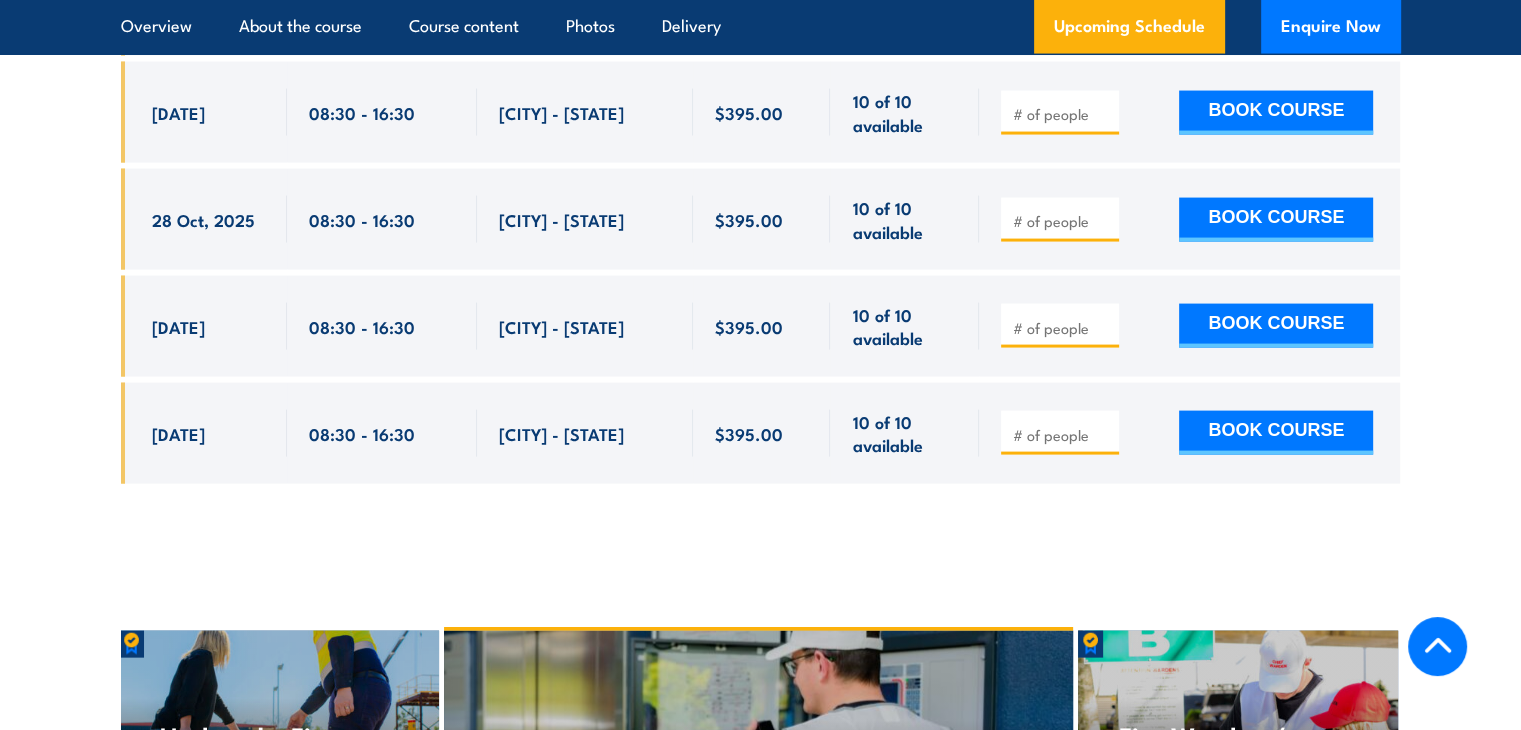 click on "[CITY] - [STATE]" at bounding box center [561, 219] 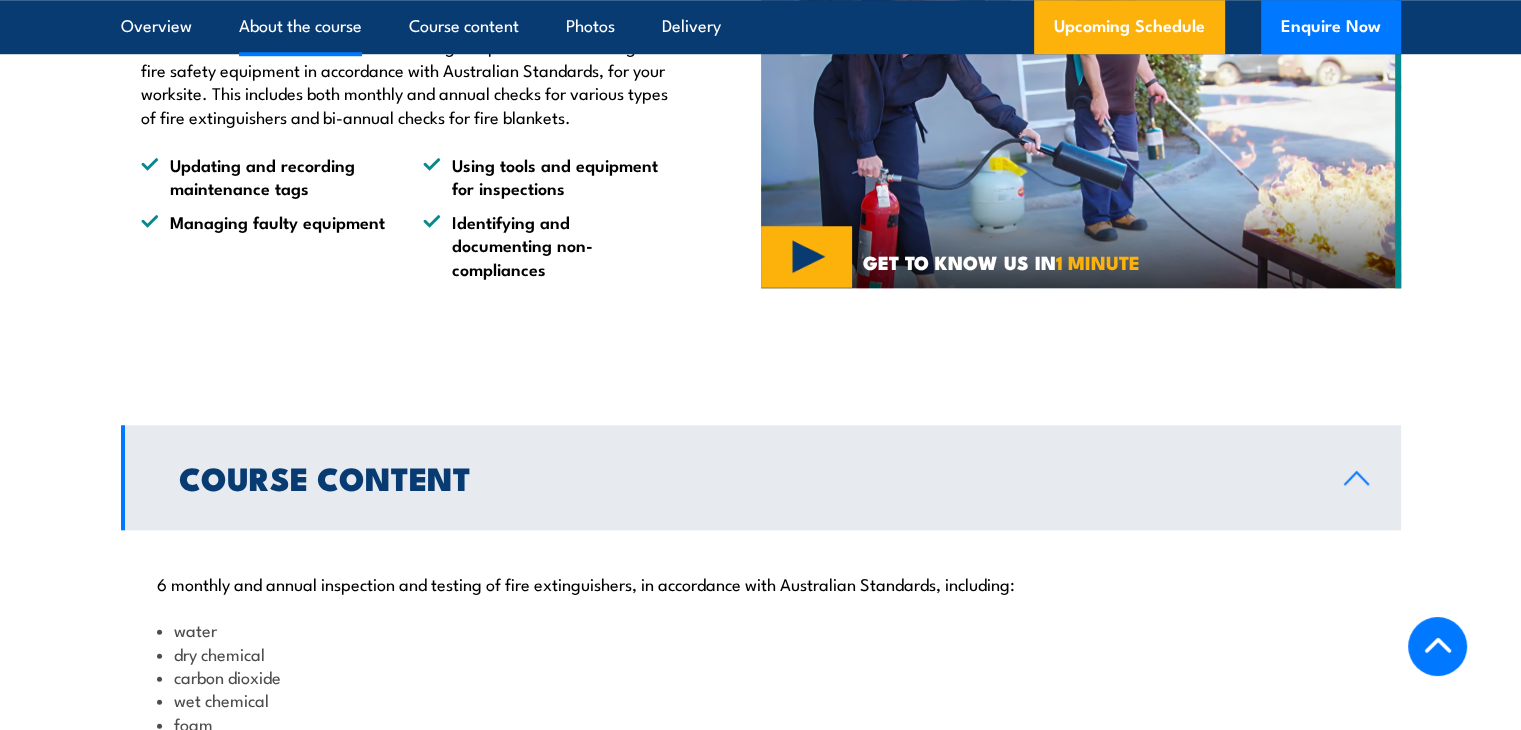 scroll, scrollTop: 1228, scrollLeft: 0, axis: vertical 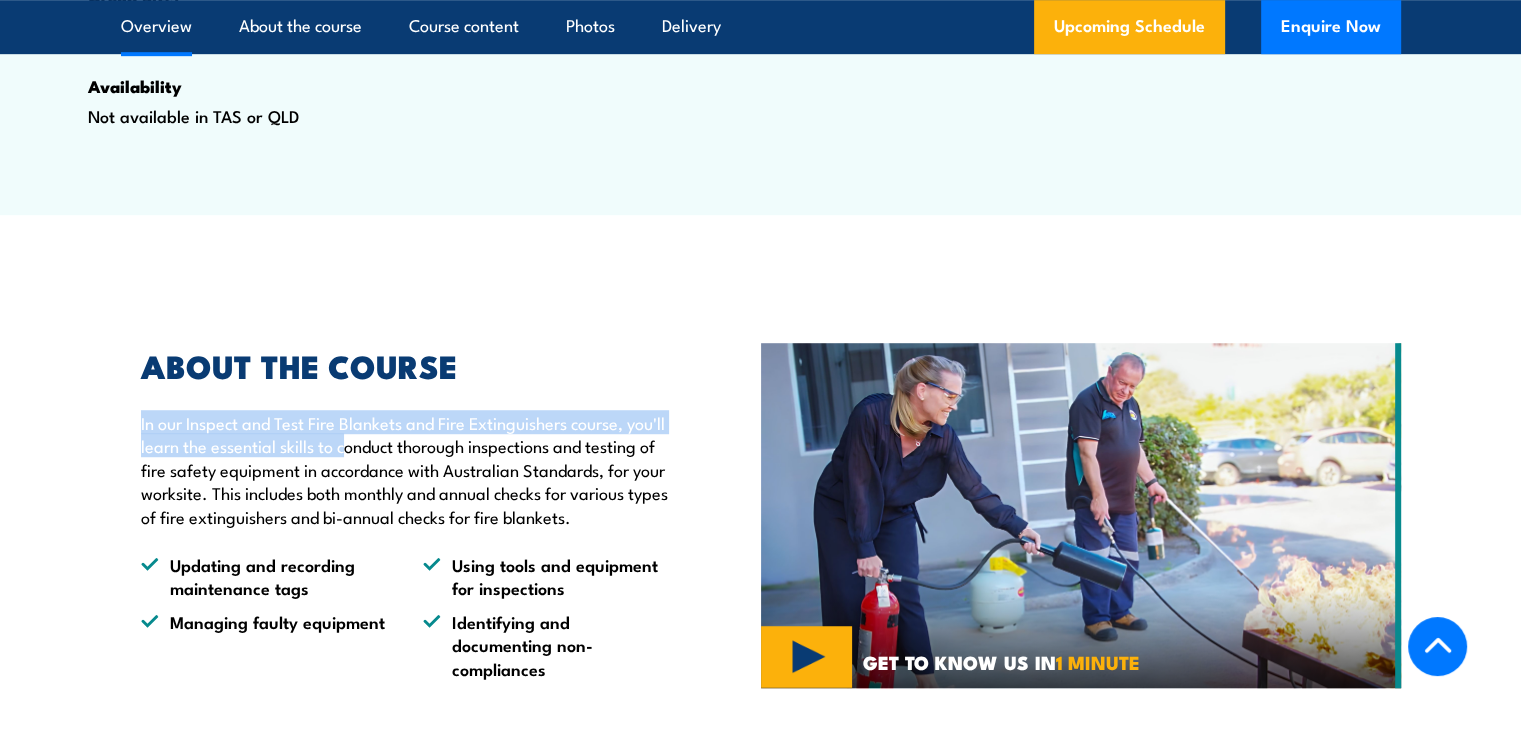 drag, startPoint x: 140, startPoint y: 472, endPoint x: 385, endPoint y: 502, distance: 246.8299 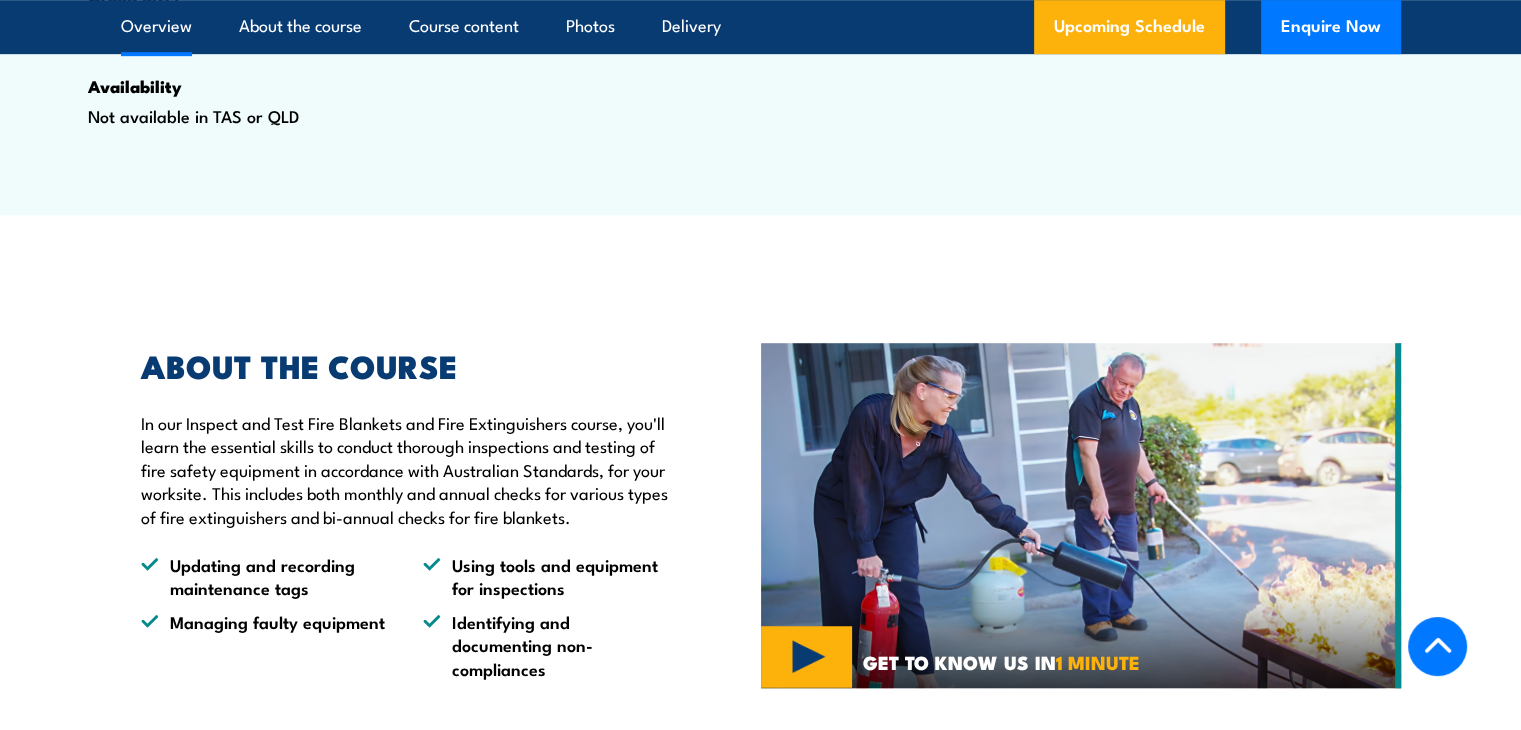 click on "In our Inspect and Test Fire Blankets and Fire Extinguishers course, you'll learn the essential skills to conduct thorough inspections and testing of fire safety equipment in accordance with Australian Standards, for your worksite. This includes both monthly and annual checks for various types of fire extinguishers and bi-annual checks for fire blankets." at bounding box center [405, 469] 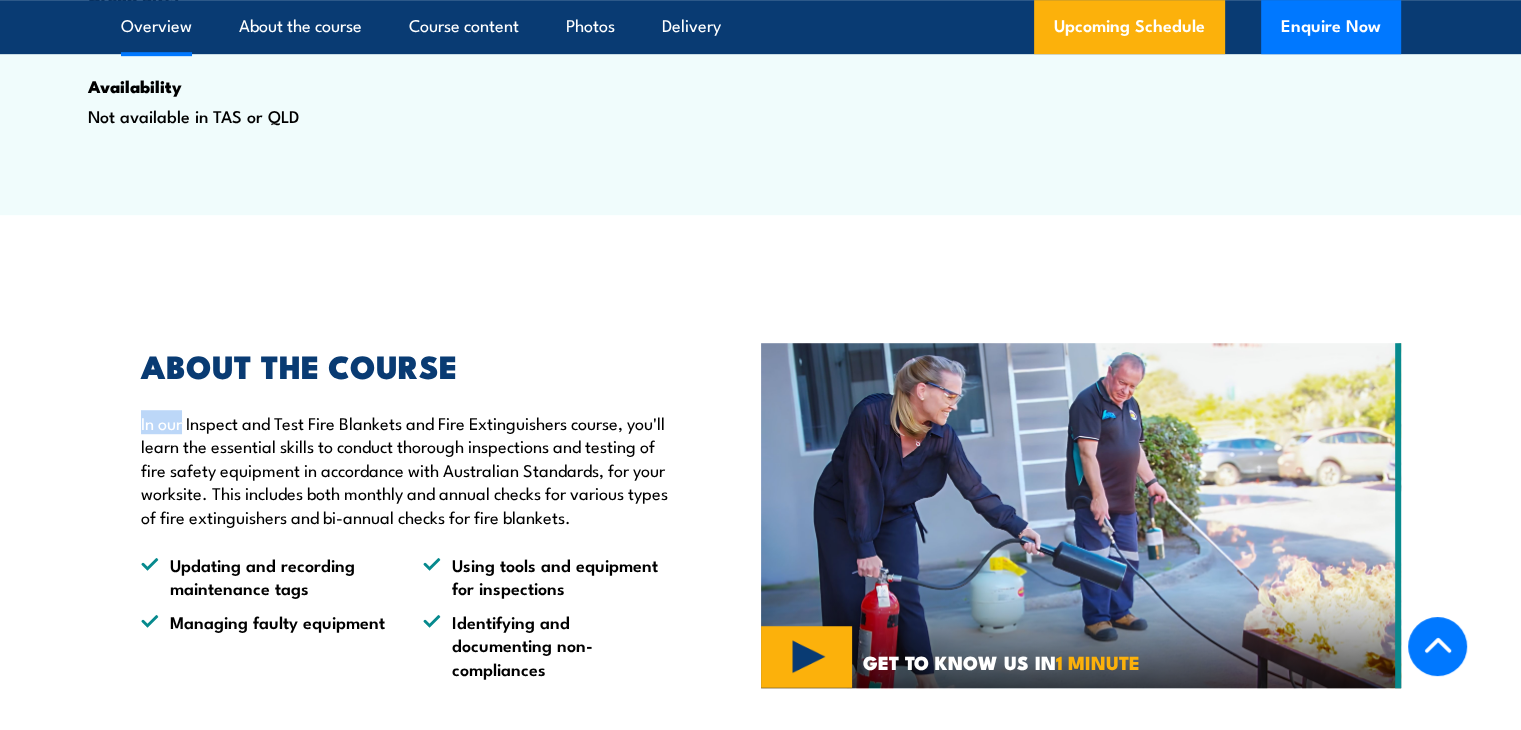 drag, startPoint x: 140, startPoint y: 472, endPoint x: 180, endPoint y: 478, distance: 40.4475 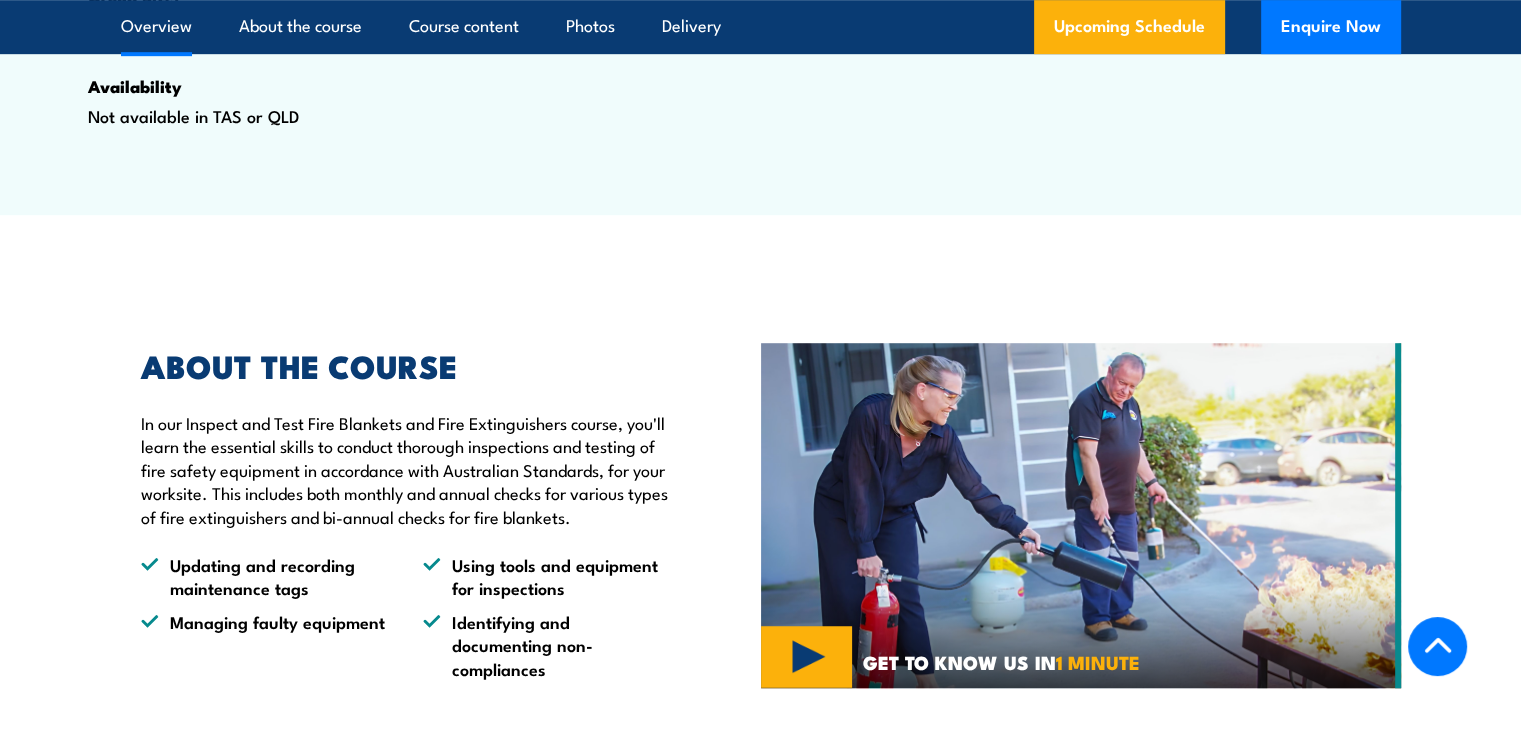 drag, startPoint x: 179, startPoint y: 502, endPoint x: 162, endPoint y: 487, distance: 22.671568 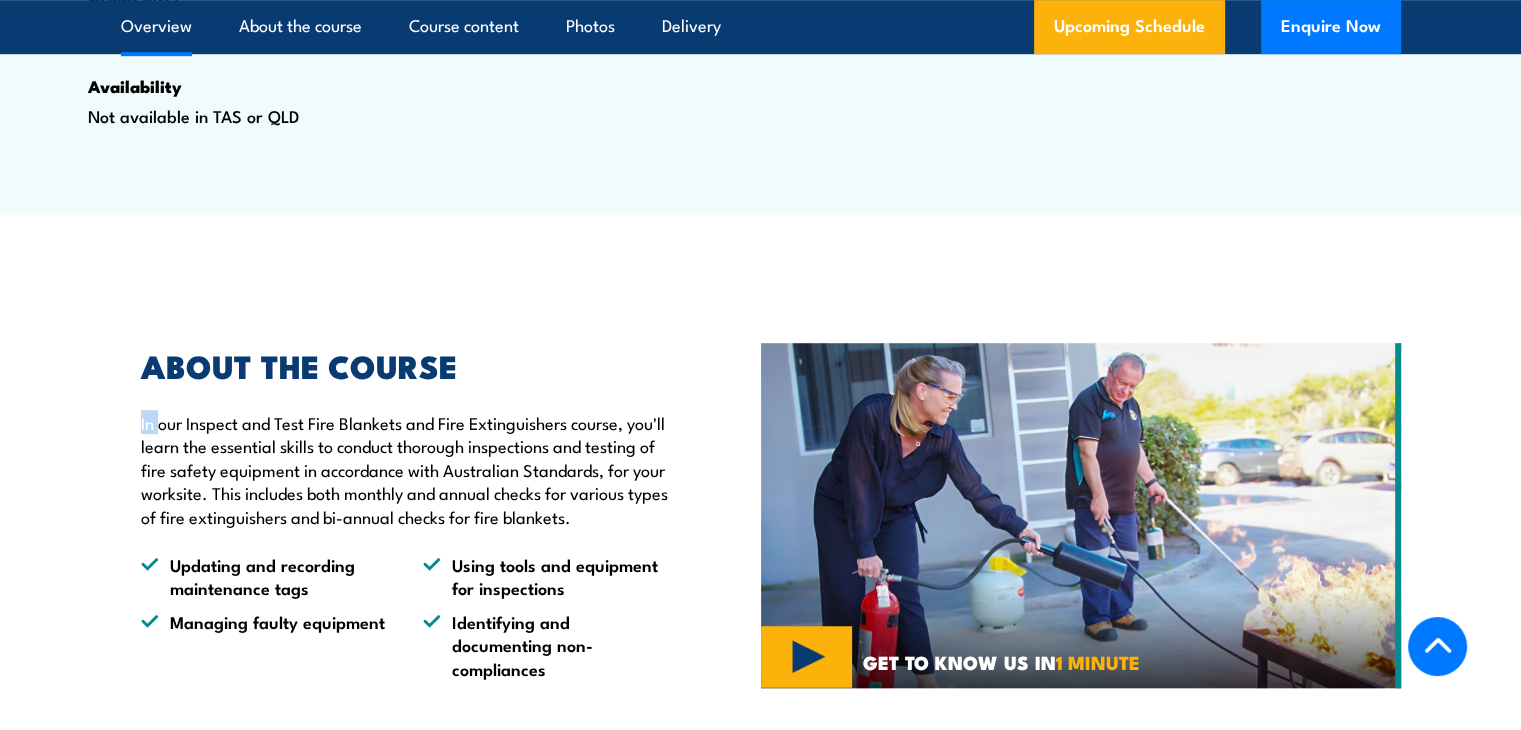 drag, startPoint x: 138, startPoint y: 472, endPoint x: 163, endPoint y: 469, distance: 25.179358 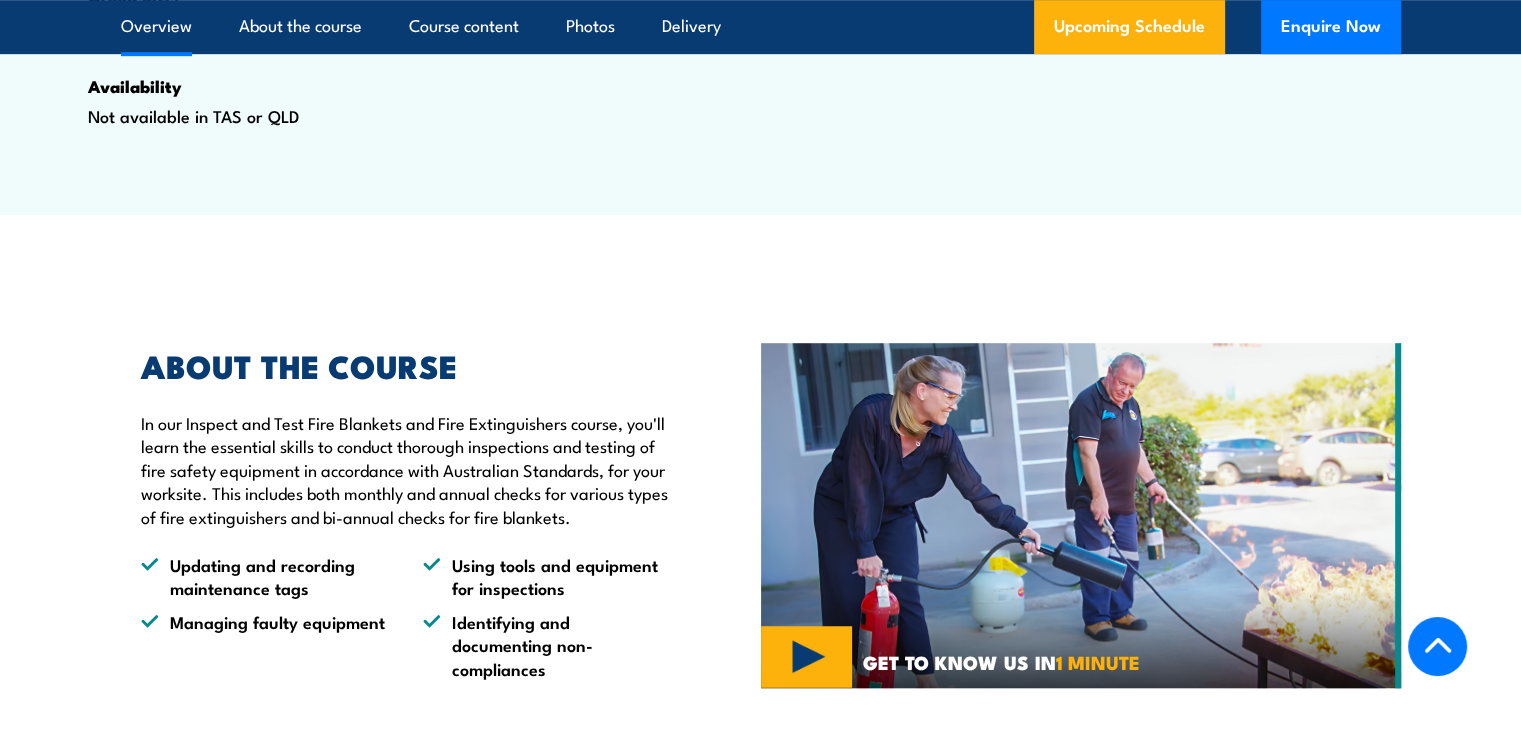 click on "In our Inspect and Test Fire Blankets and Fire Extinguishers course, you'll learn the essential skills to conduct thorough inspections and testing of fire safety equipment in accordance with Australian Standards, for your worksite. This includes both monthly and annual checks for various types of fire extinguishers and bi-annual checks for fire blankets.
Updating and recording maintenance tags
Using tools and equipment for inspections
Managing faulty equipment
Identifying and documenting non-compliances" at bounding box center [395, 515] 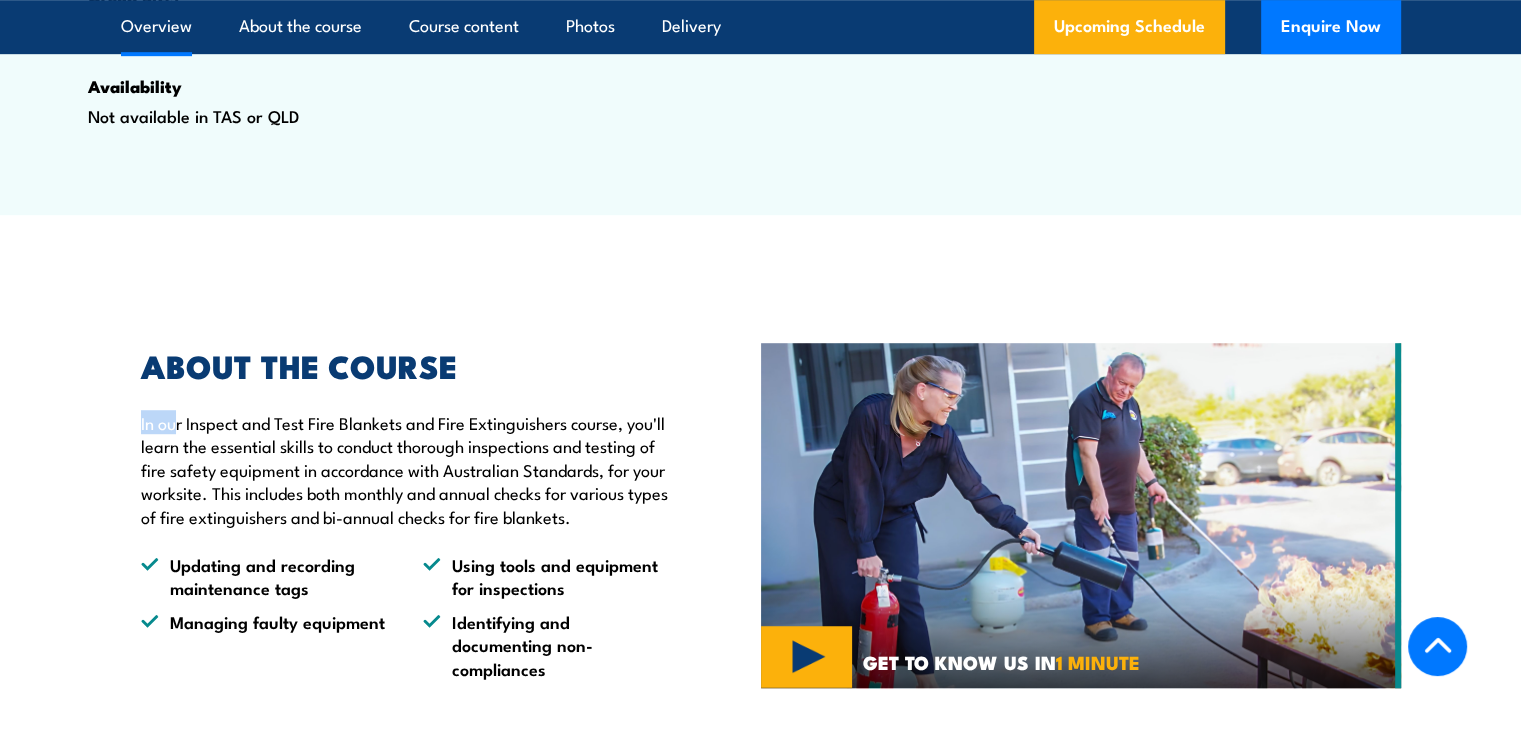 drag, startPoint x: 144, startPoint y: 473, endPoint x: 182, endPoint y: 465, distance: 38.832977 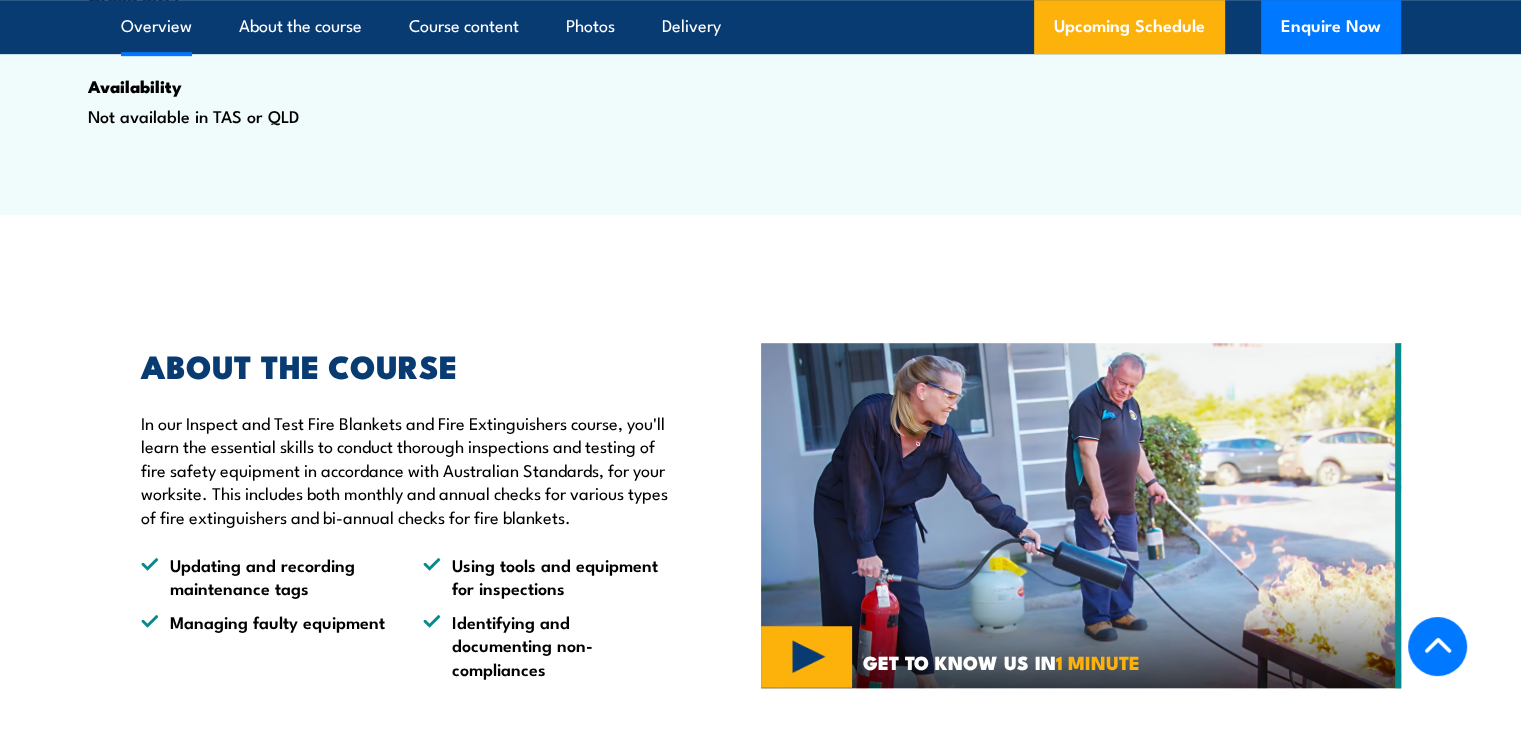 click on "In our Inspect and Test Fire Blankets and Fire Extinguishers course, you'll learn the essential skills to conduct thorough inspections and testing of fire safety equipment in accordance with Australian Standards, for your worksite. This includes both monthly and annual checks for various types of fire extinguishers and bi-annual checks for fire blankets.
Updating and recording maintenance tags
Using tools and equipment for inspections
Managing faulty equipment
Identifying and documenting non-compliances" at bounding box center [395, 515] 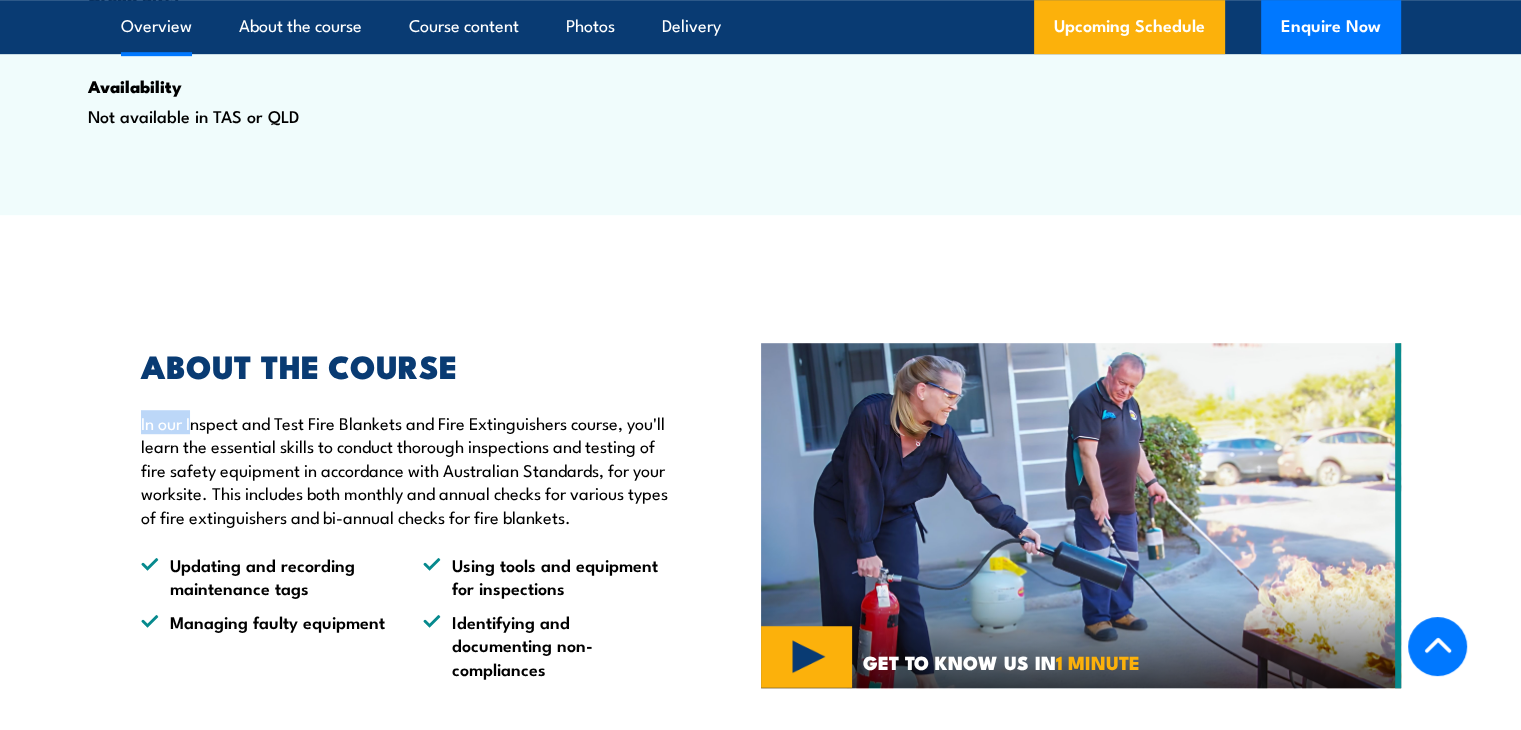 drag, startPoint x: 137, startPoint y: 477, endPoint x: 195, endPoint y: 467, distance: 58.855755 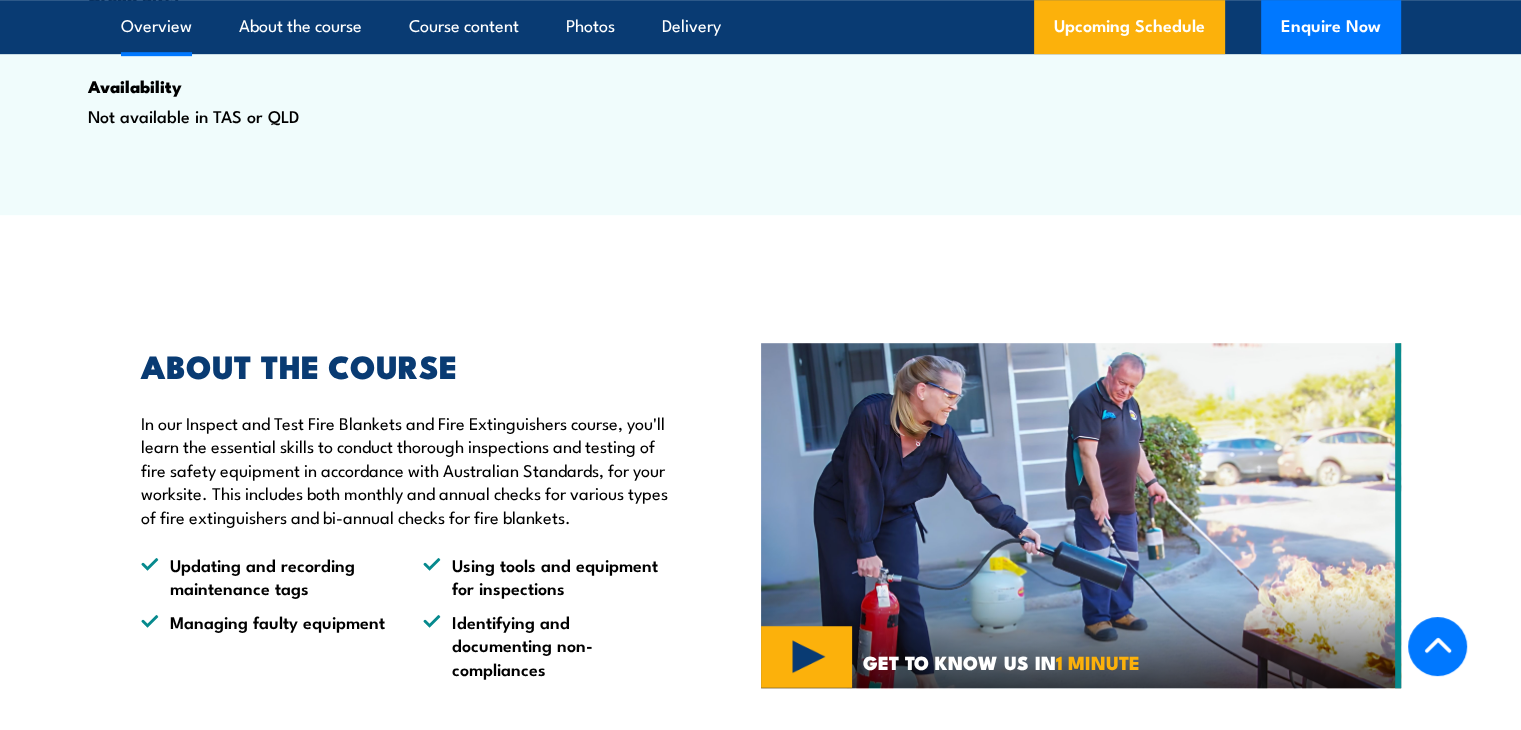 drag, startPoint x: 206, startPoint y: 445, endPoint x: 183, endPoint y: 450, distance: 23.537205 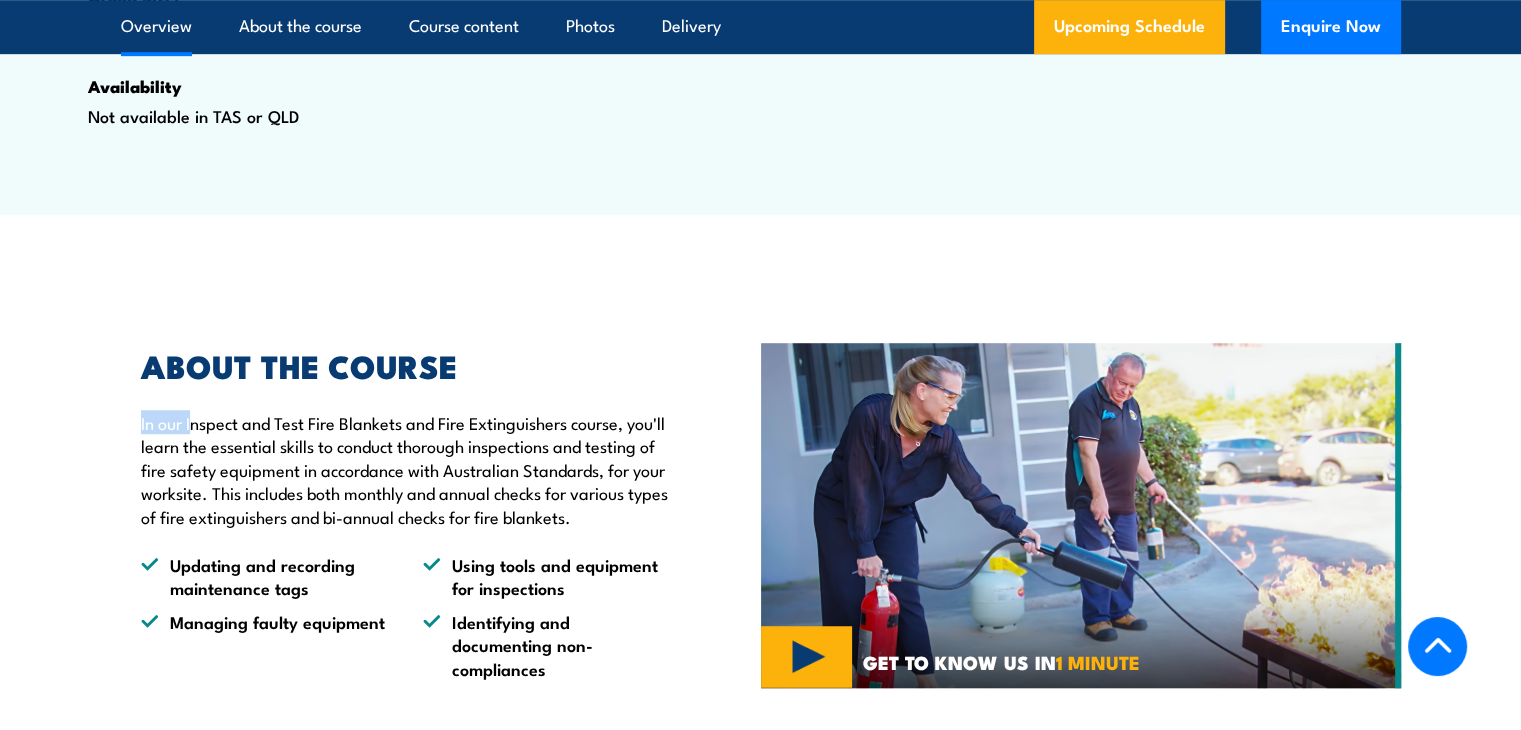drag, startPoint x: 120, startPoint y: 478, endPoint x: 200, endPoint y: 461, distance: 81.78631 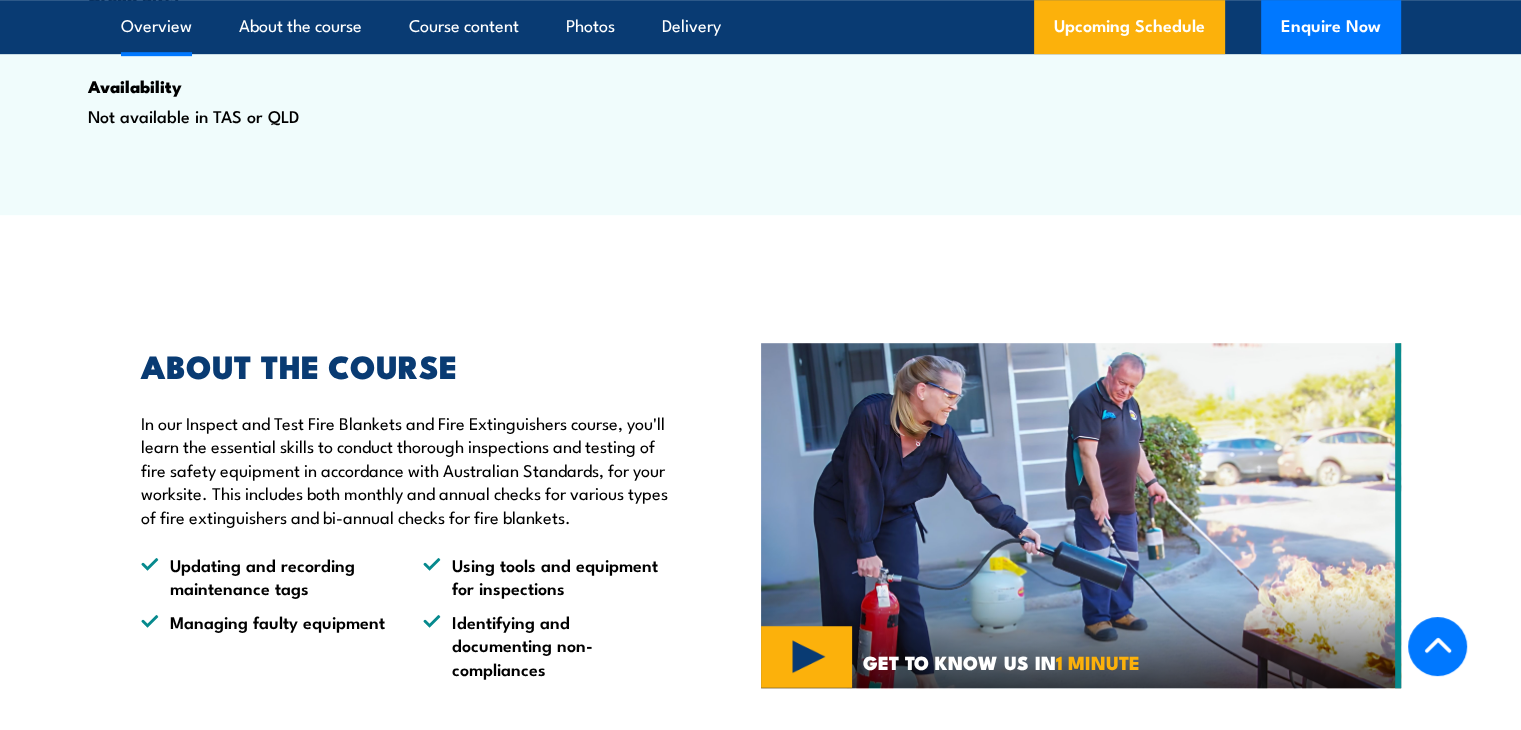 click on "In our Inspect and Test Fire Blankets and Fire Extinguishers course, you'll learn the essential skills to conduct thorough inspections and testing of fire safety equipment in accordance with Australian Standards, for your worksite. This includes both monthly and annual checks for various types of fire extinguishers and bi-annual checks for fire blankets.
Updating and recording maintenance tags
Using tools and equipment for inspections
Managing faulty equipment
Identifying and documenting non-compliances" at bounding box center [395, 515] 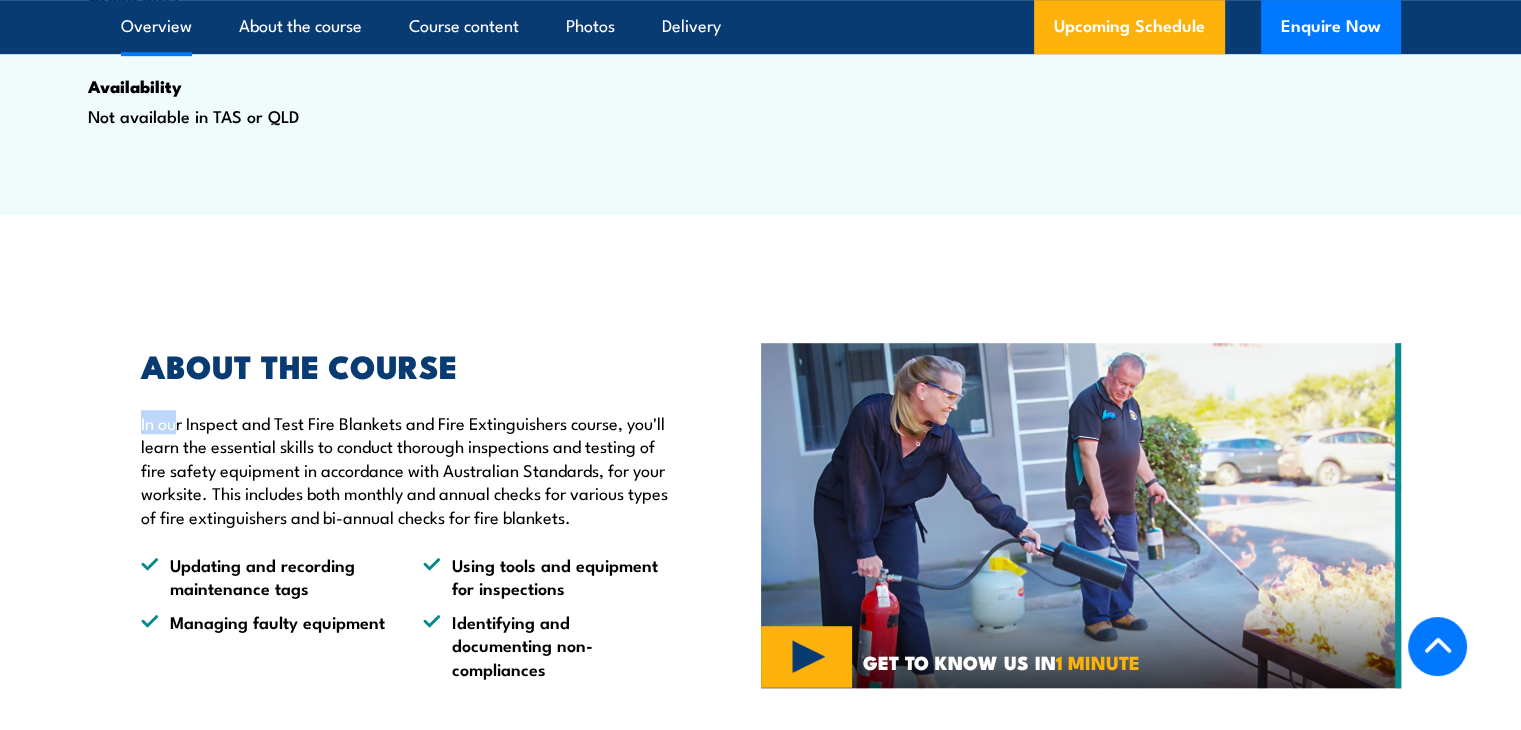 drag, startPoint x: 141, startPoint y: 473, endPoint x: 197, endPoint y: 451, distance: 60.166435 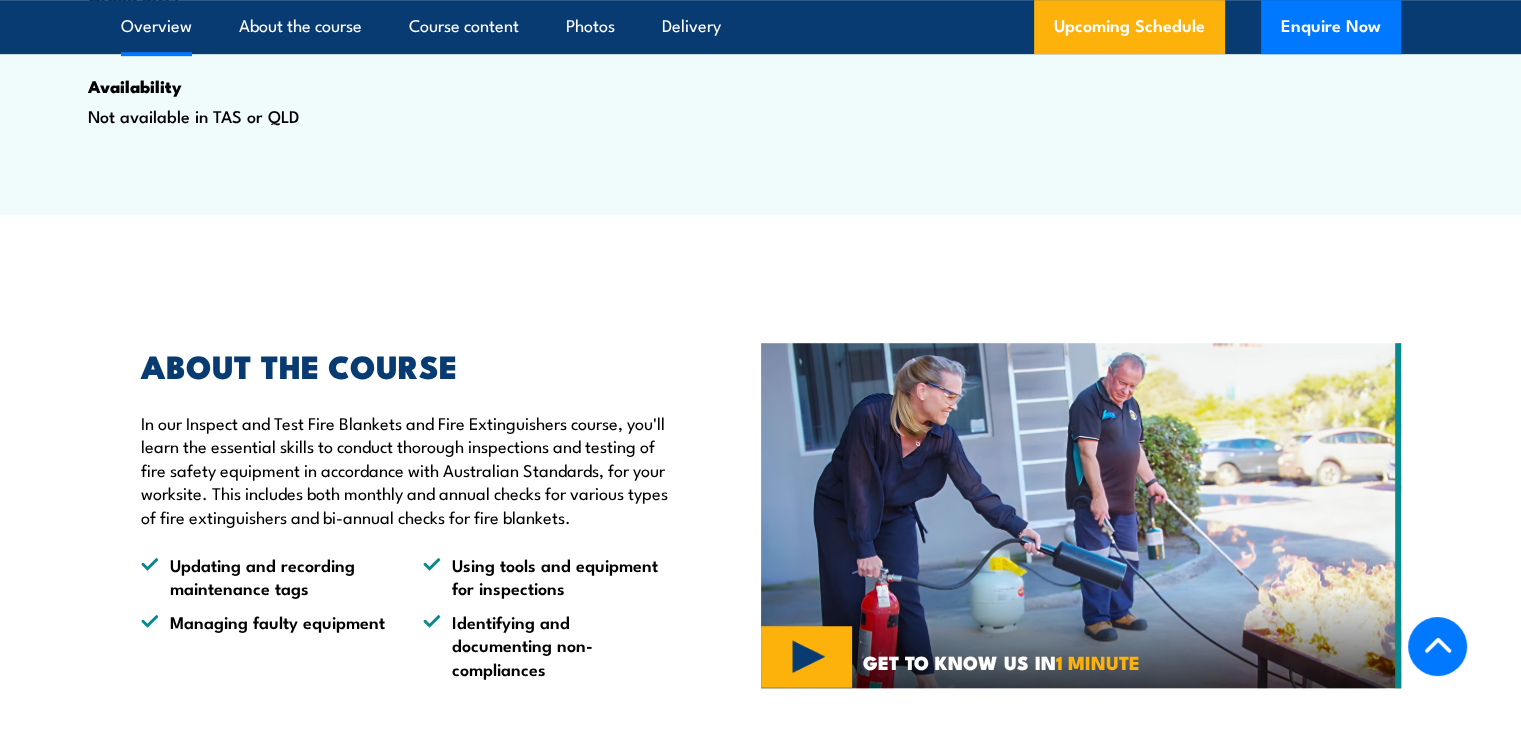 click on "In our Inspect and Test Fire Blankets and Fire Extinguishers course, you'll learn the essential skills to conduct thorough inspections and testing of fire safety equipment in accordance with Australian Standards, for your worksite. This includes both monthly and annual checks for various types of fire extinguishers and bi-annual checks for fire blankets.
Updating and recording maintenance tags
Using tools and equipment for inspections
Managing faulty equipment
Identifying and documenting non-compliances" at bounding box center [395, 515] 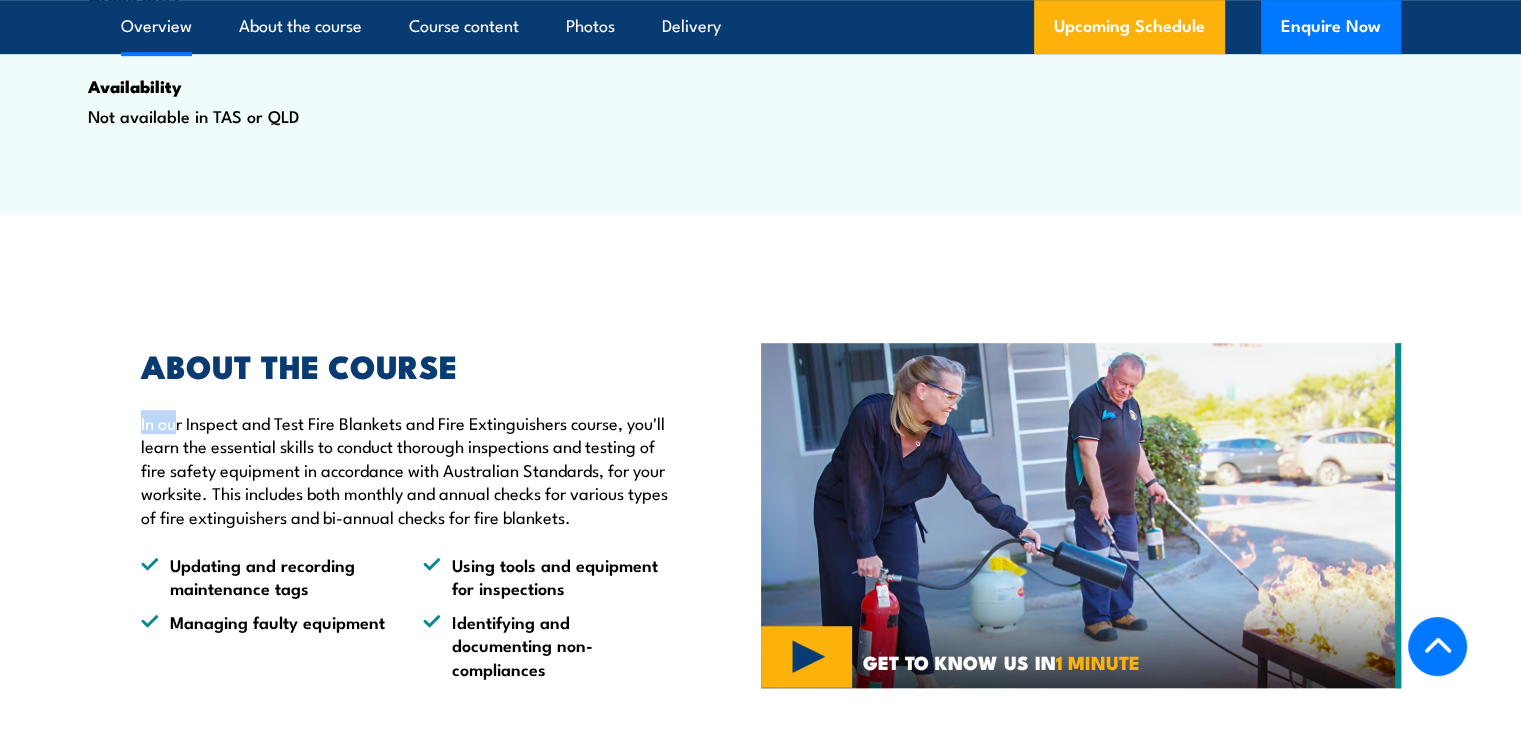 drag, startPoint x: 139, startPoint y: 469, endPoint x: 191, endPoint y: 437, distance: 61.05735 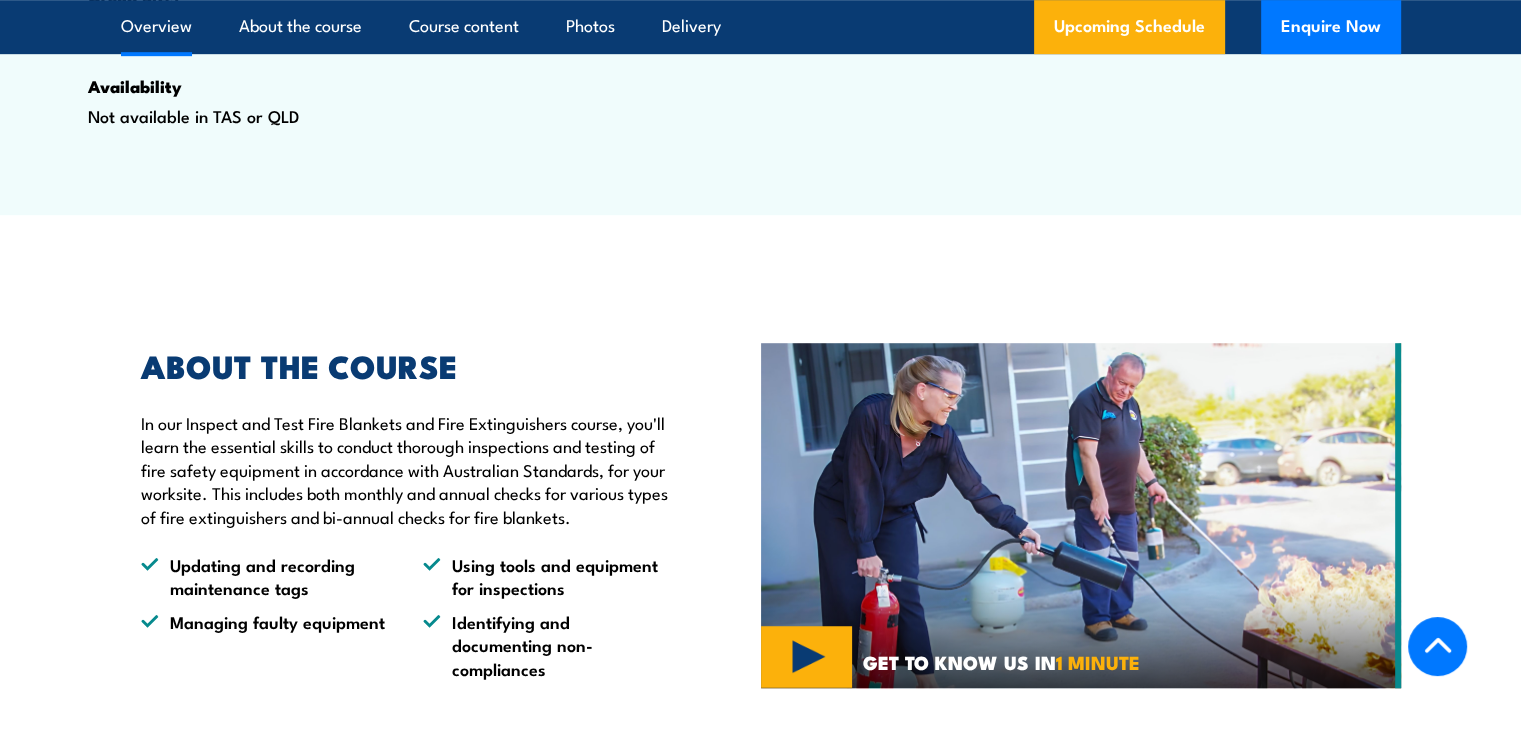 click on "ABOUT THE COURSE" at bounding box center (405, 365) 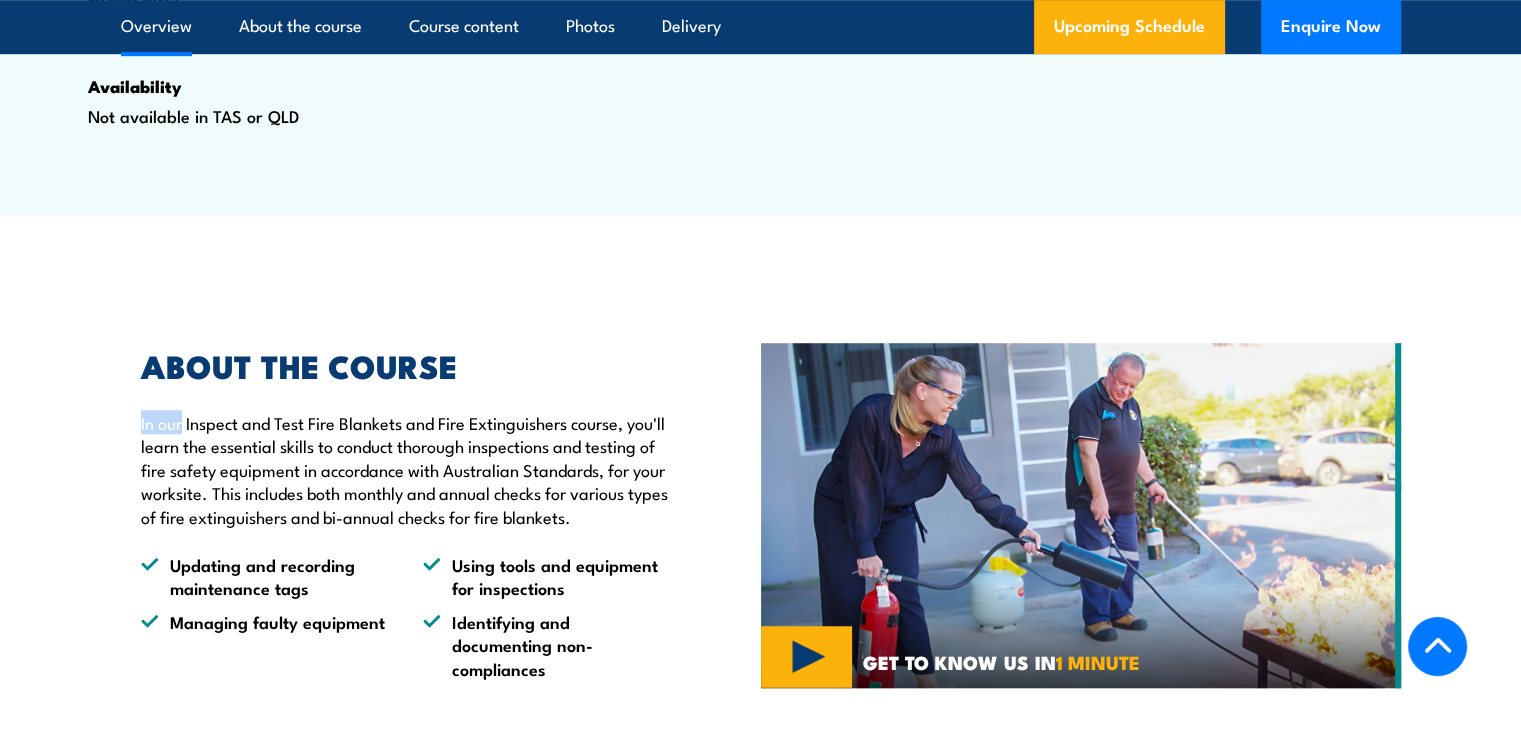 drag, startPoint x: 136, startPoint y: 472, endPoint x: 193, endPoint y: 451, distance: 60.74537 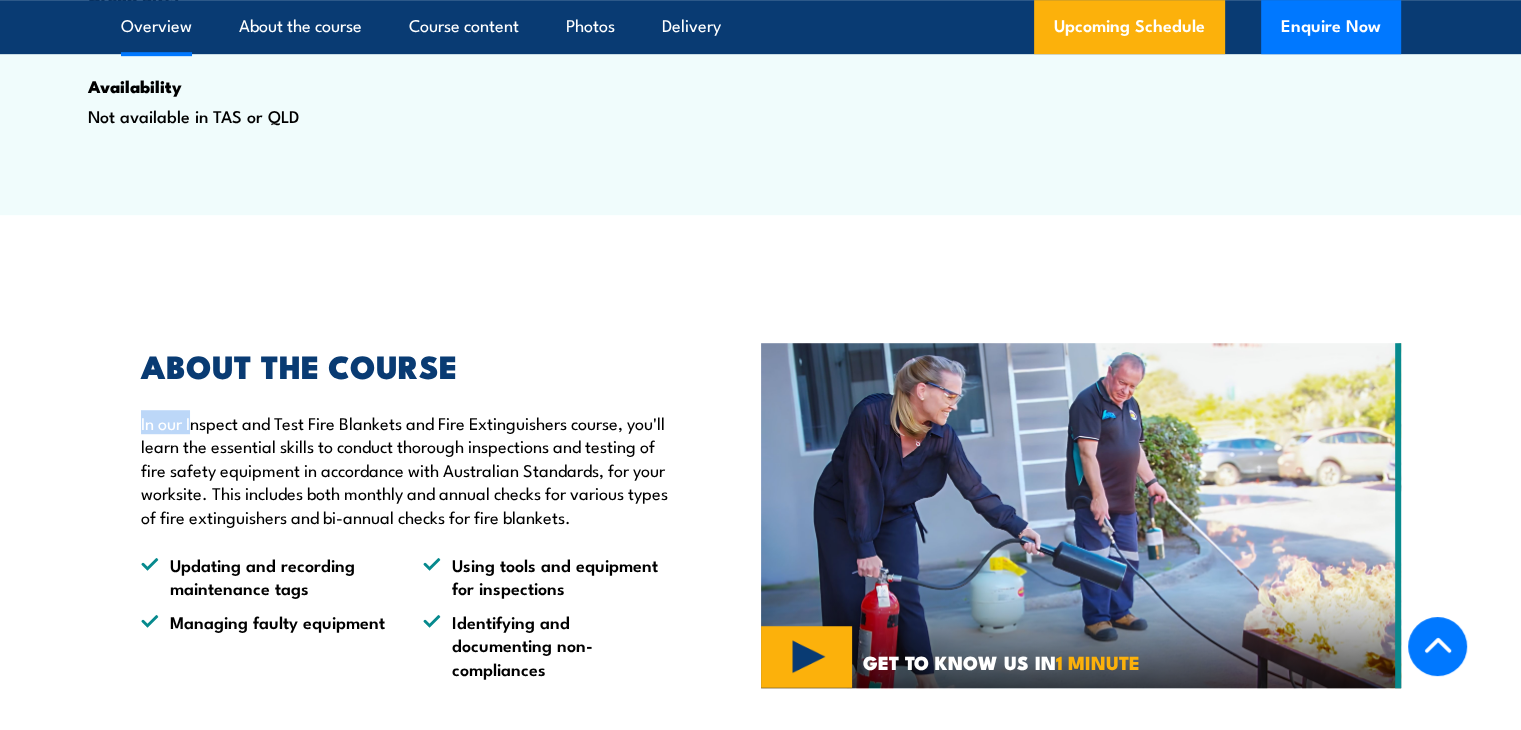 click on "In our Inspect and Test Fire Blankets and Fire Extinguishers course, you'll learn the essential skills to conduct thorough inspections and testing of fire safety equipment in accordance with Australian Standards, for your worksite. This includes both monthly and annual checks for various types of fire extinguishers and bi-annual checks for fire blankets.
Updating and recording maintenance tags
Using tools and equipment for inspections
Managing faulty equipment
Identifying and documenting non-compliances" at bounding box center (395, 515) 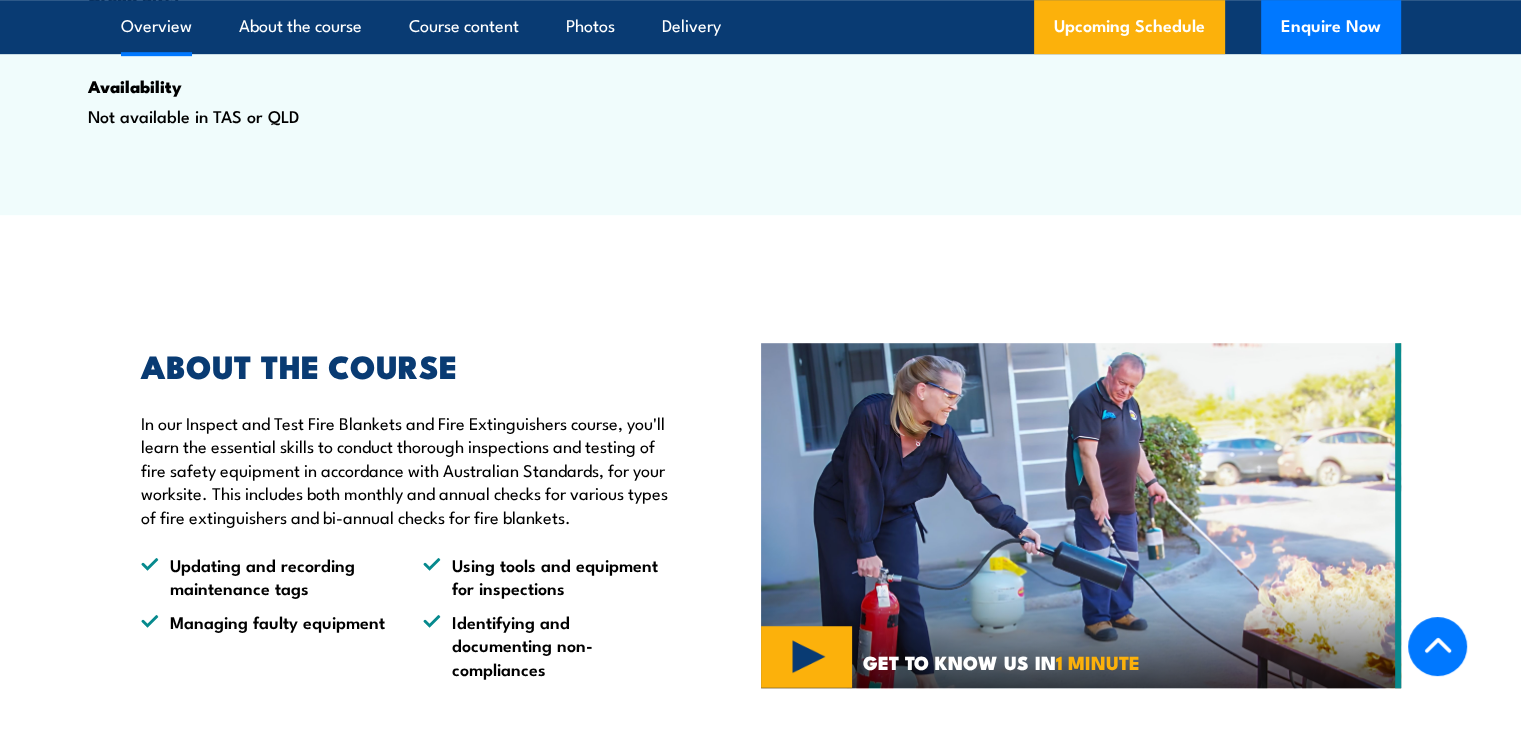 click on "In our Inspect and Test Fire Blankets and Fire Extinguishers course, you'll learn the essential skills to conduct thorough inspections and testing of fire safety equipment in accordance with Australian Standards, for your worksite. This includes both monthly and annual checks for various types of fire extinguishers and bi-annual checks for fire blankets.
Updating and recording maintenance tags
Using tools and equipment for inspections
Managing faulty equipment
Identifying and documenting non-compliances" at bounding box center (395, 515) 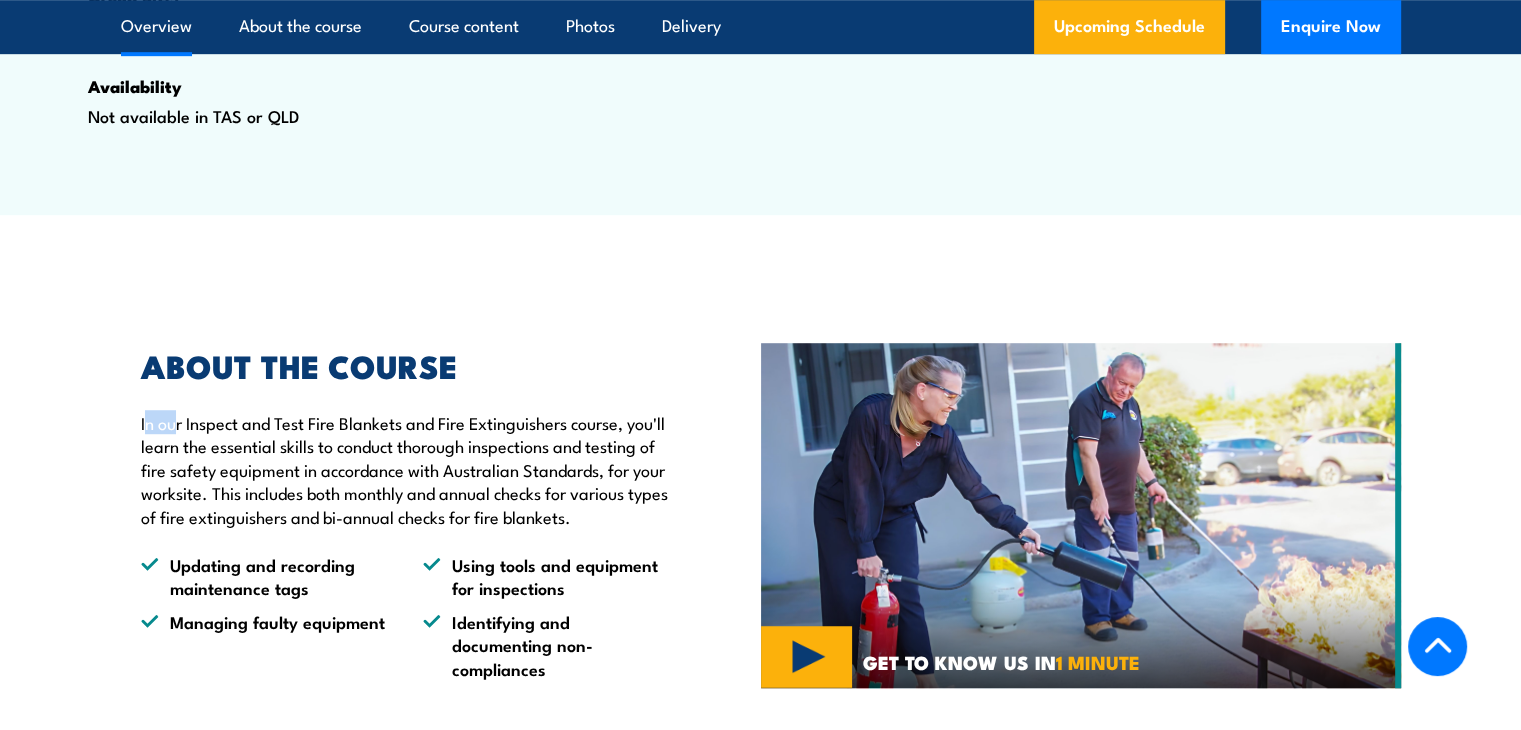 click on "In our Inspect and Test Fire Blankets and Fire Extinguishers course, you'll learn the essential skills to conduct thorough inspections and testing of fire safety equipment in accordance with Australian Standards, for your worksite. This includes both monthly and annual checks for various types of fire extinguishers and bi-annual checks for fire blankets." at bounding box center [405, 469] 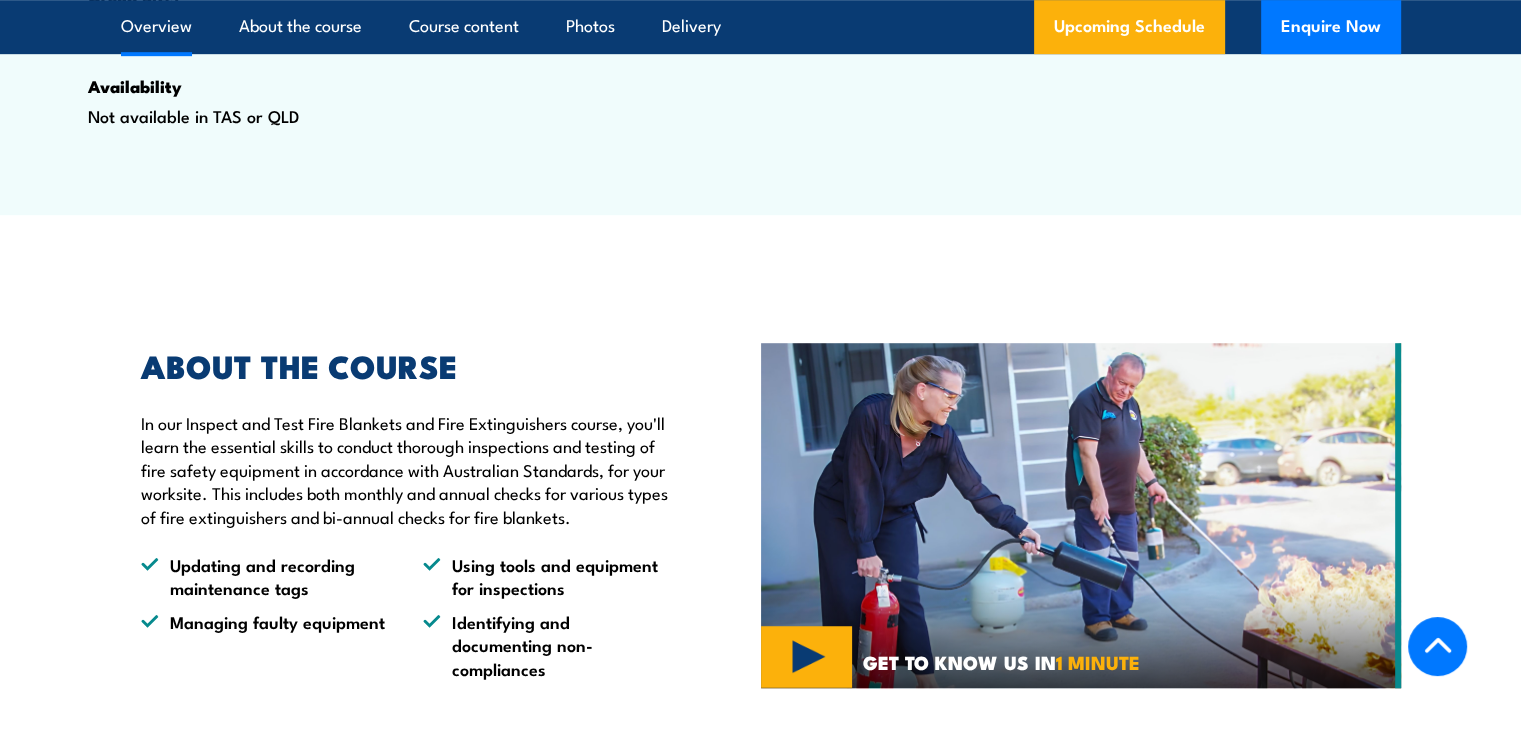 click on "In our Inspect and Test Fire Blankets and Fire Extinguishers course, you'll learn the essential skills to conduct thorough inspections and testing of fire safety equipment in accordance with Australian Standards, for your worksite. This includes both monthly and annual checks for various types of fire extinguishers and bi-annual checks for fire blankets.
Updating and recording maintenance tags
Using tools and equipment for inspections
Managing faulty equipment
Identifying and documenting non-compliances" at bounding box center [395, 515] 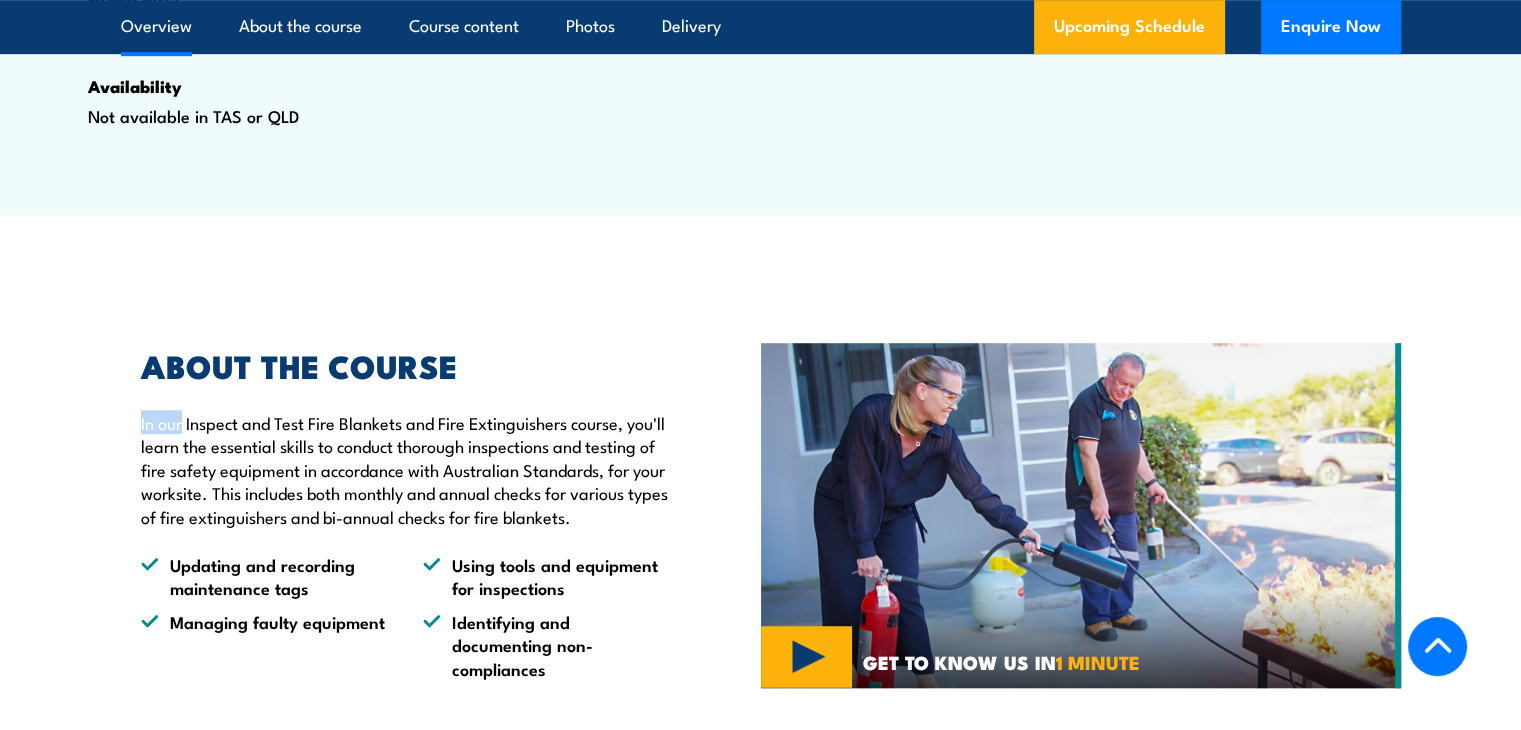 drag, startPoint x: 127, startPoint y: 474, endPoint x: 191, endPoint y: 464, distance: 64.77654 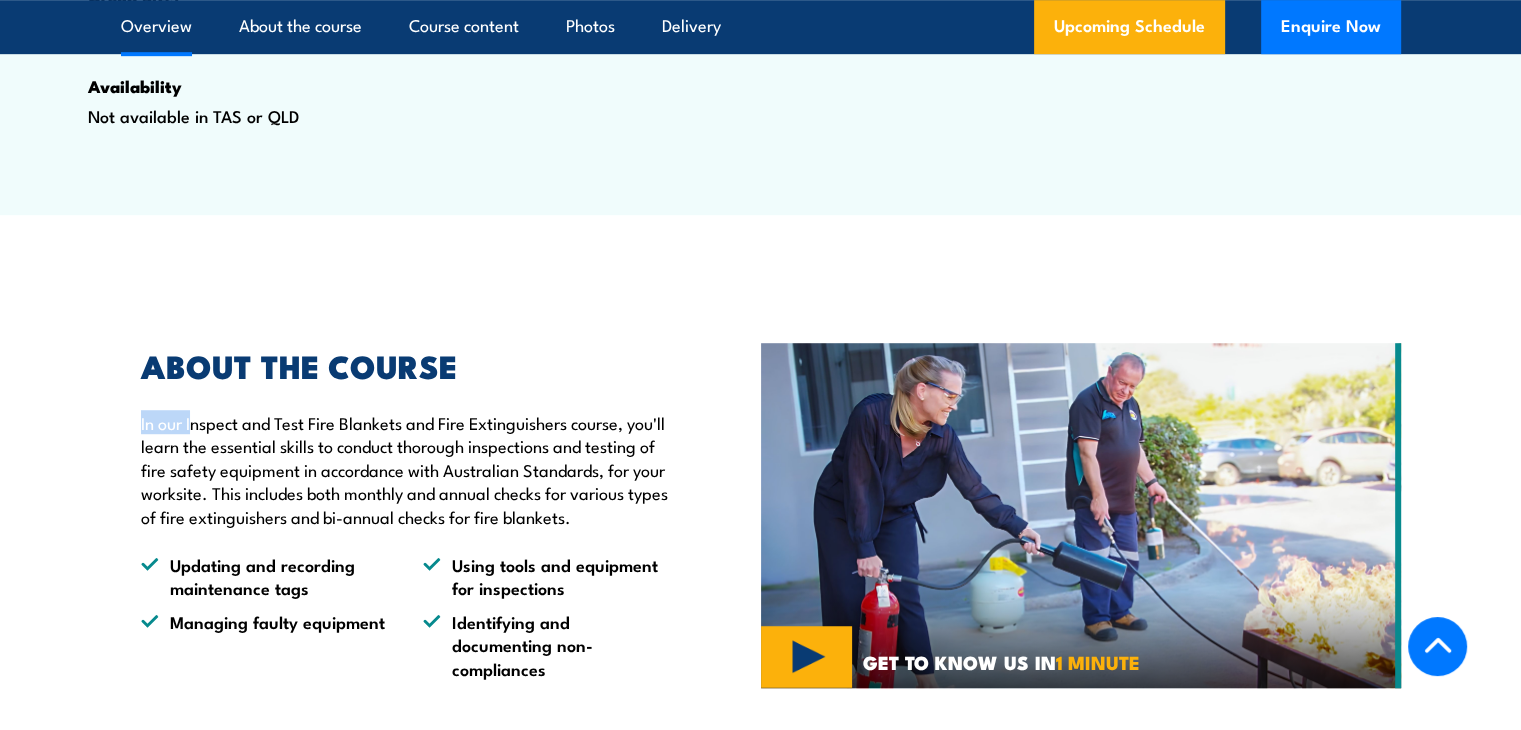 click on "In our Inspect and Test Fire Blankets and Fire Extinguishers course, you'll learn the essential skills to conduct thorough inspections and testing of fire safety equipment in accordance with Australian Standards, for your worksite. This includes both monthly and annual checks for various types of fire extinguishers and bi-annual checks for fire blankets.
Updating and recording maintenance tags
Using tools and equipment for inspections
Managing faulty equipment
Identifying and documenting non-compliances" at bounding box center (395, 515) 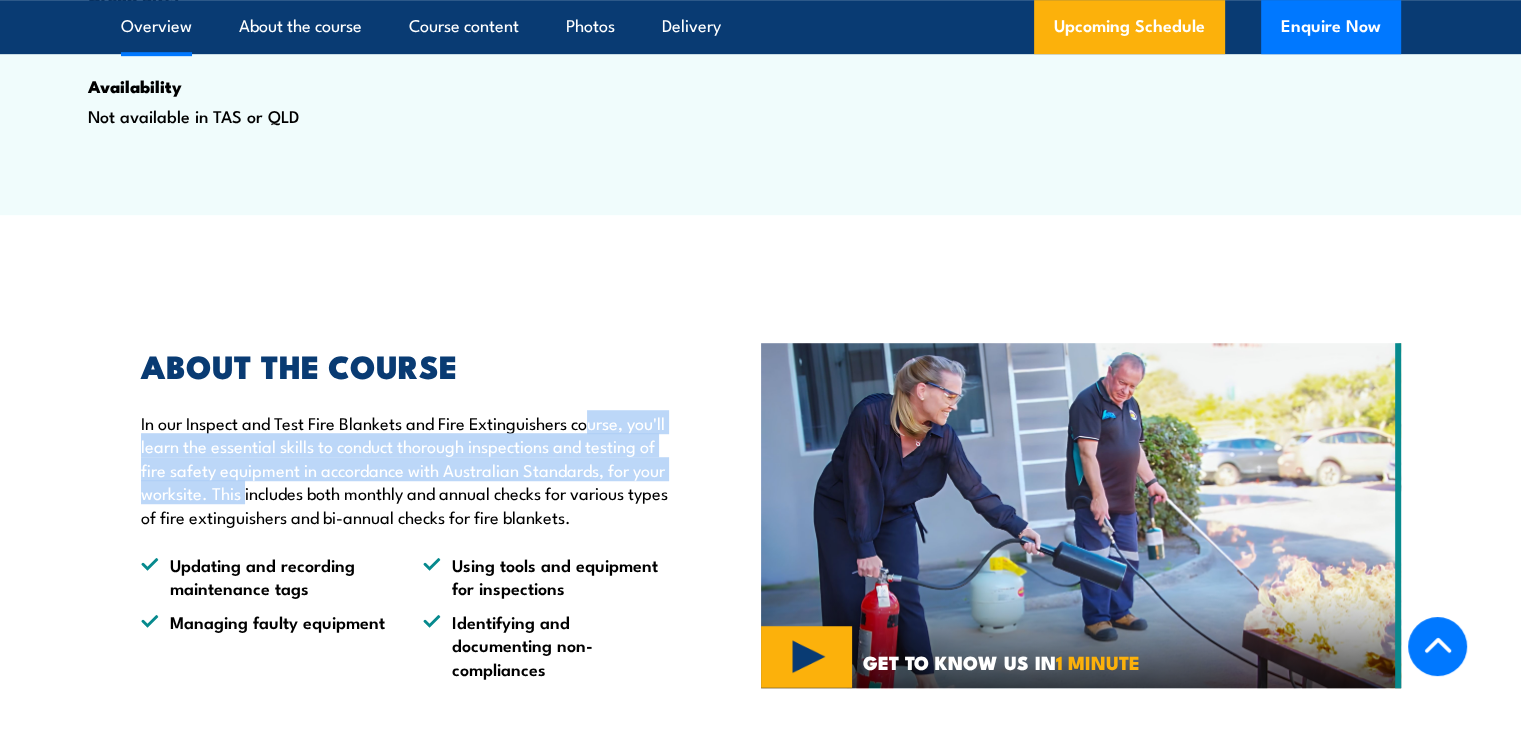 drag, startPoint x: 596, startPoint y: 477, endPoint x: 362, endPoint y: 529, distance: 239.70816 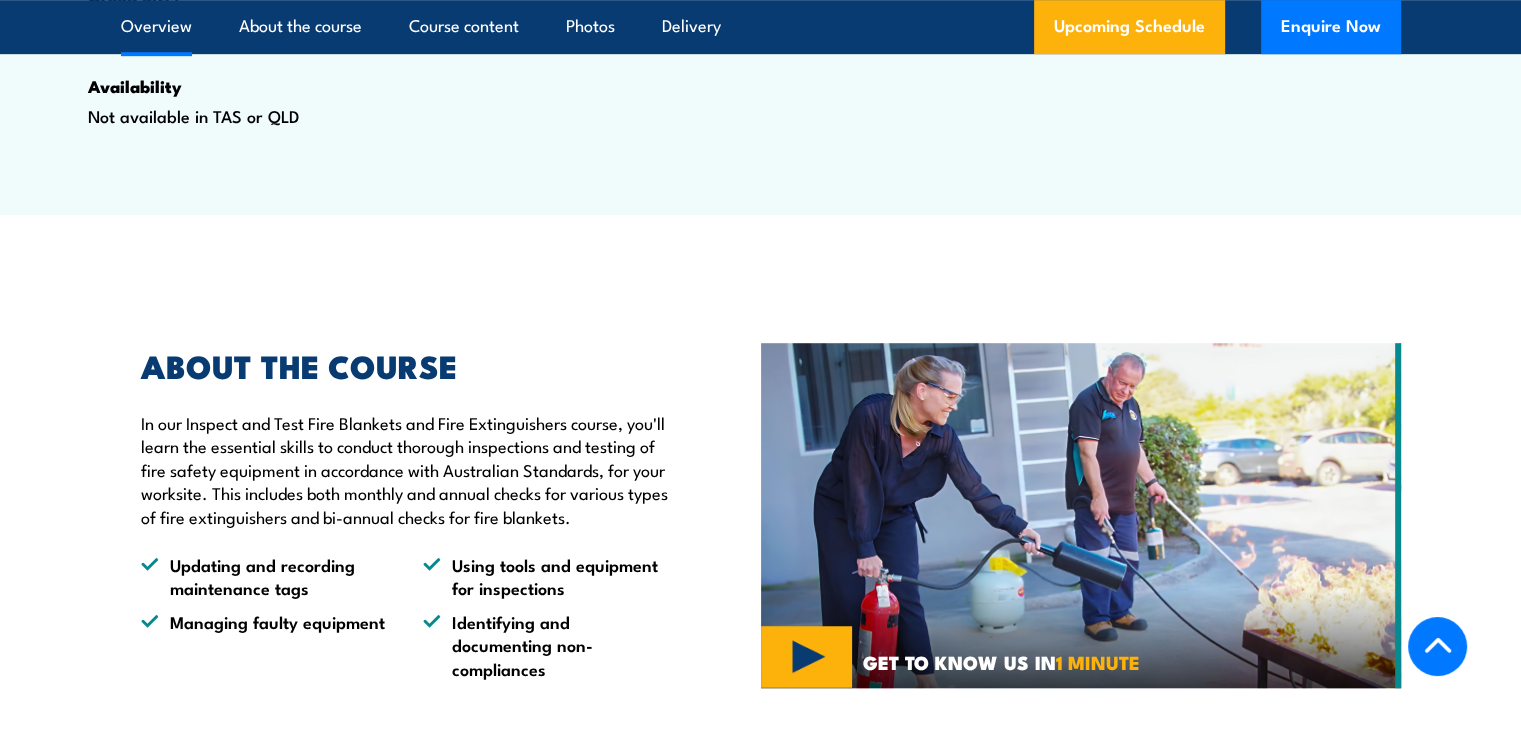 click on "In our Inspect and Test Fire Blankets and Fire Extinguishers course, you'll learn the essential skills to conduct thorough inspections and testing of fire safety equipment in accordance with Australian Standards, for your worksite. This includes both monthly and annual checks for various types of fire extinguishers and bi-annual checks for fire blankets." at bounding box center [405, 469] 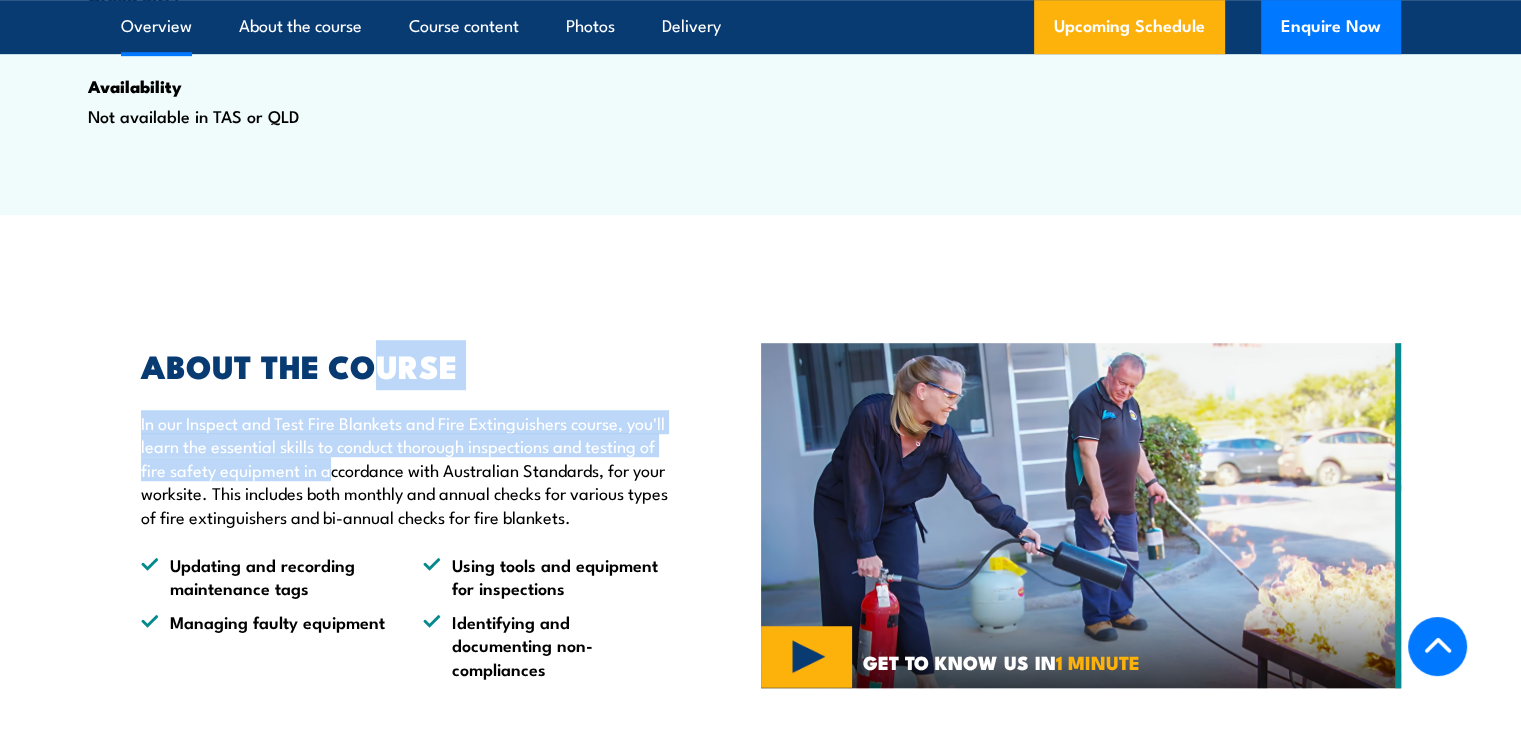 drag, startPoint x: 364, startPoint y: 405, endPoint x: 400, endPoint y: 508, distance: 109.11004 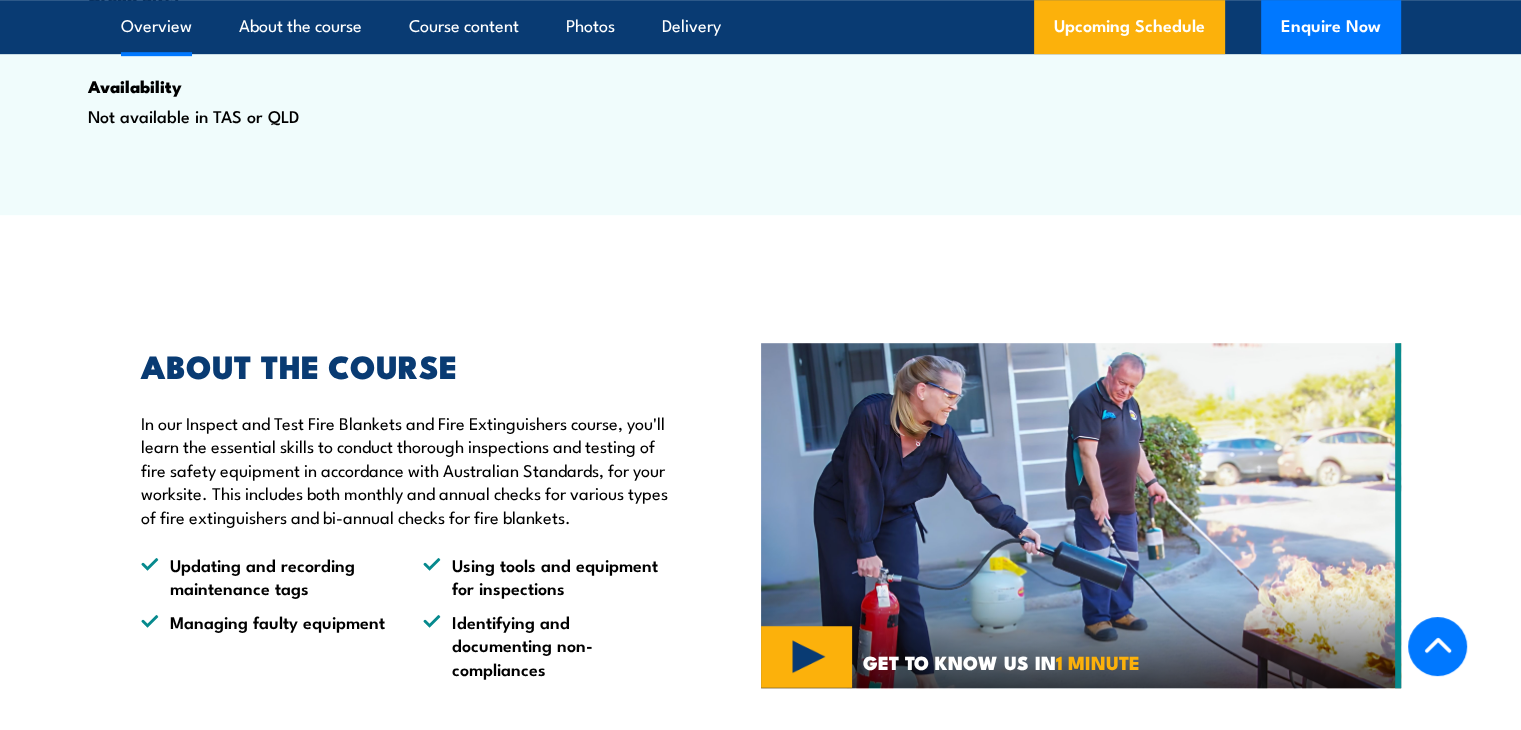 click on "In our Inspect and Test Fire Blankets and Fire Extinguishers course, you'll learn the essential skills to conduct thorough inspections and testing of fire safety equipment in accordance with Australian Standards, for your worksite. This includes both monthly and annual checks for various types of fire extinguishers and bi-annual checks for fire blankets." at bounding box center [405, 469] 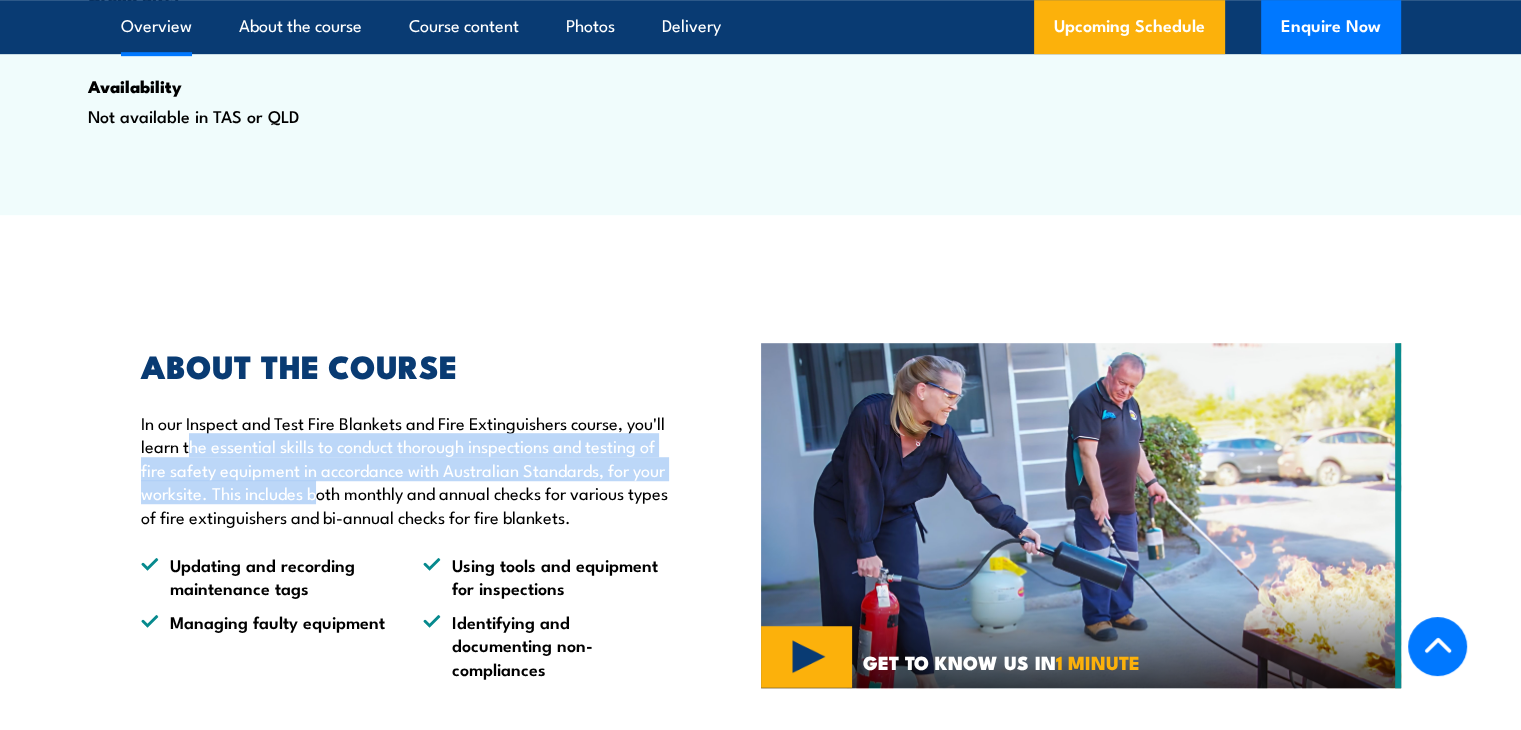 drag, startPoint x: 462, startPoint y: 537, endPoint x: 219, endPoint y: 489, distance: 247.69537 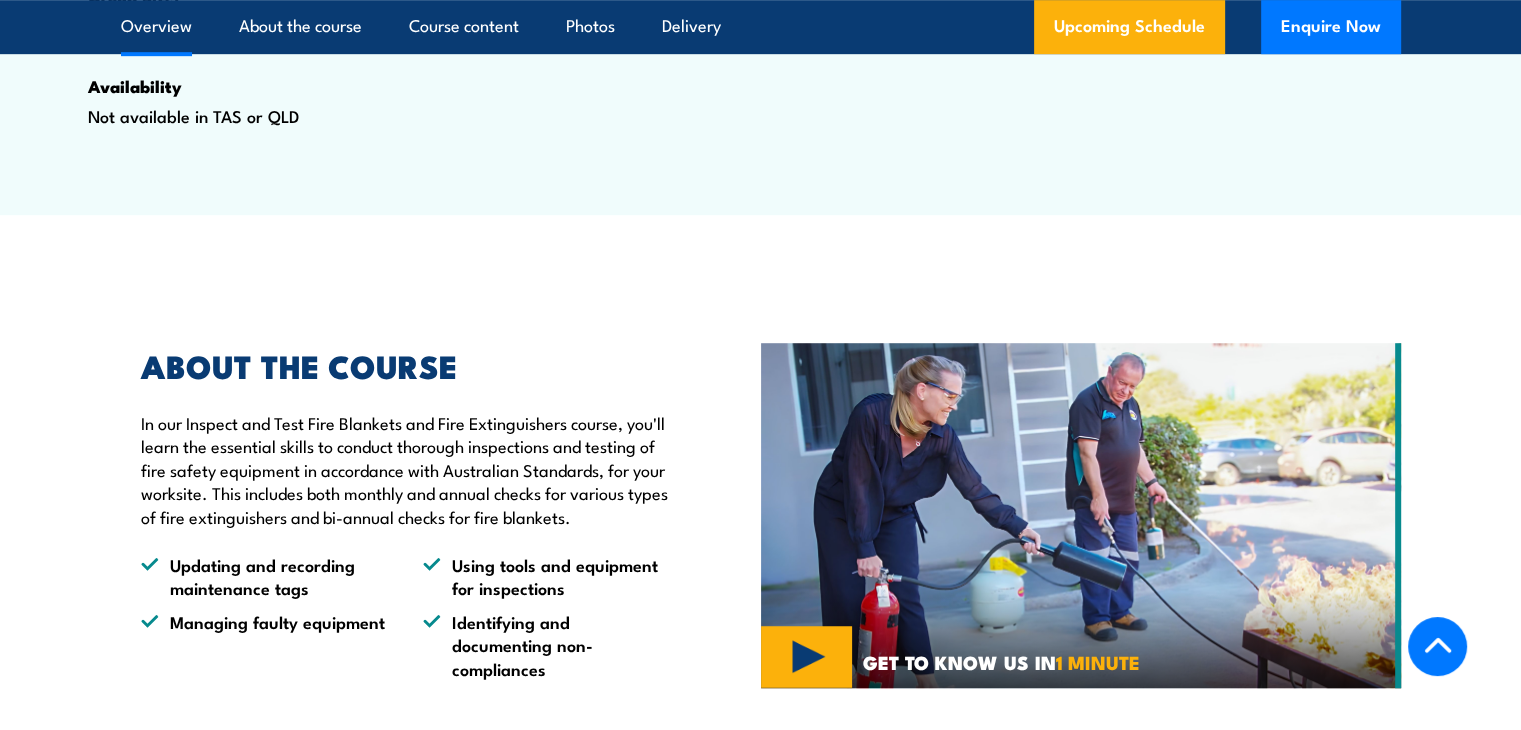 click on "In our Inspect and Test Fire Blankets and Fire Extinguishers course, you'll learn the essential skills to conduct thorough inspections and testing of fire safety equipment in accordance with Australian Standards, for your worksite. This includes both monthly and annual checks for various types of fire extinguishers and bi-annual checks for fire blankets." at bounding box center (405, 469) 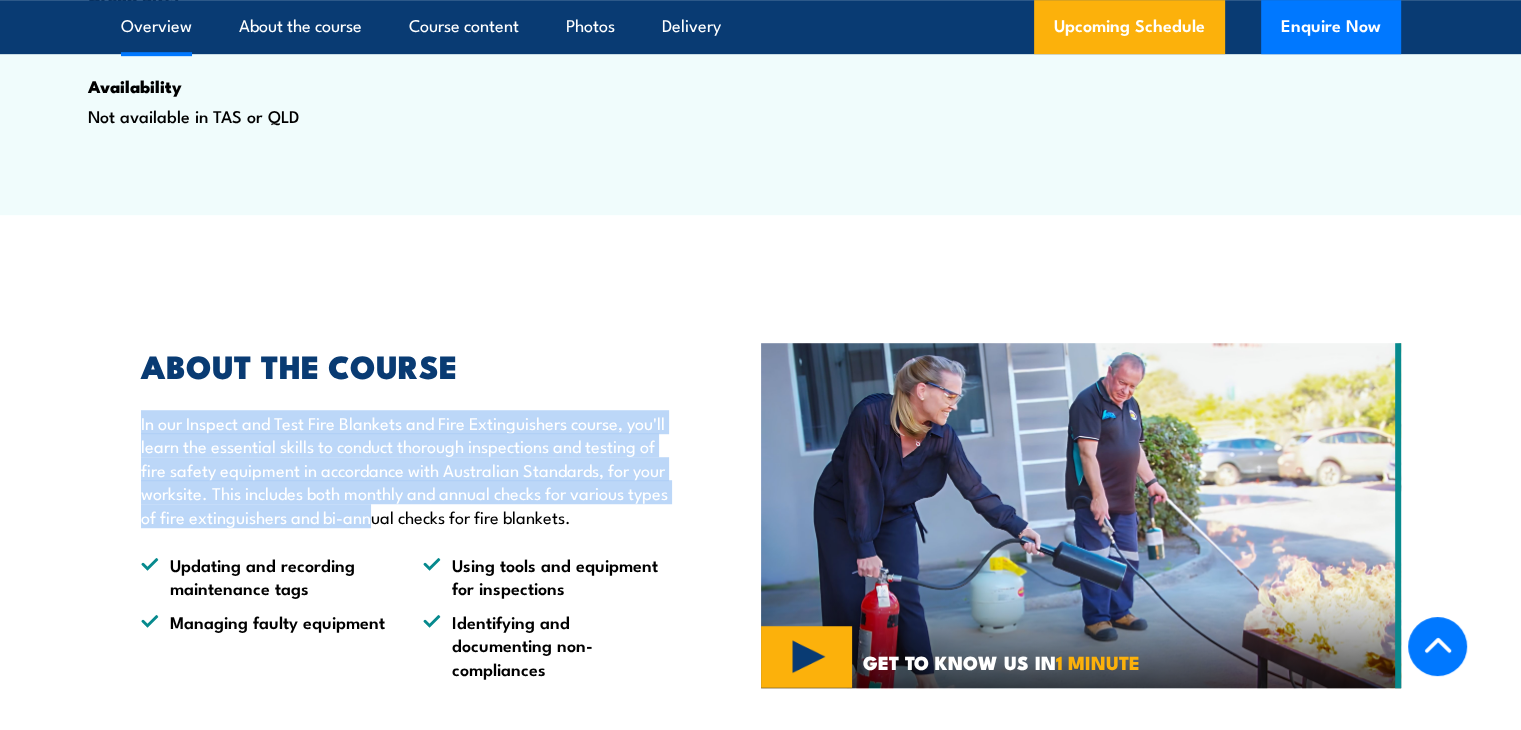 drag, startPoint x: 137, startPoint y: 470, endPoint x: 552, endPoint y: 569, distance: 426.64505 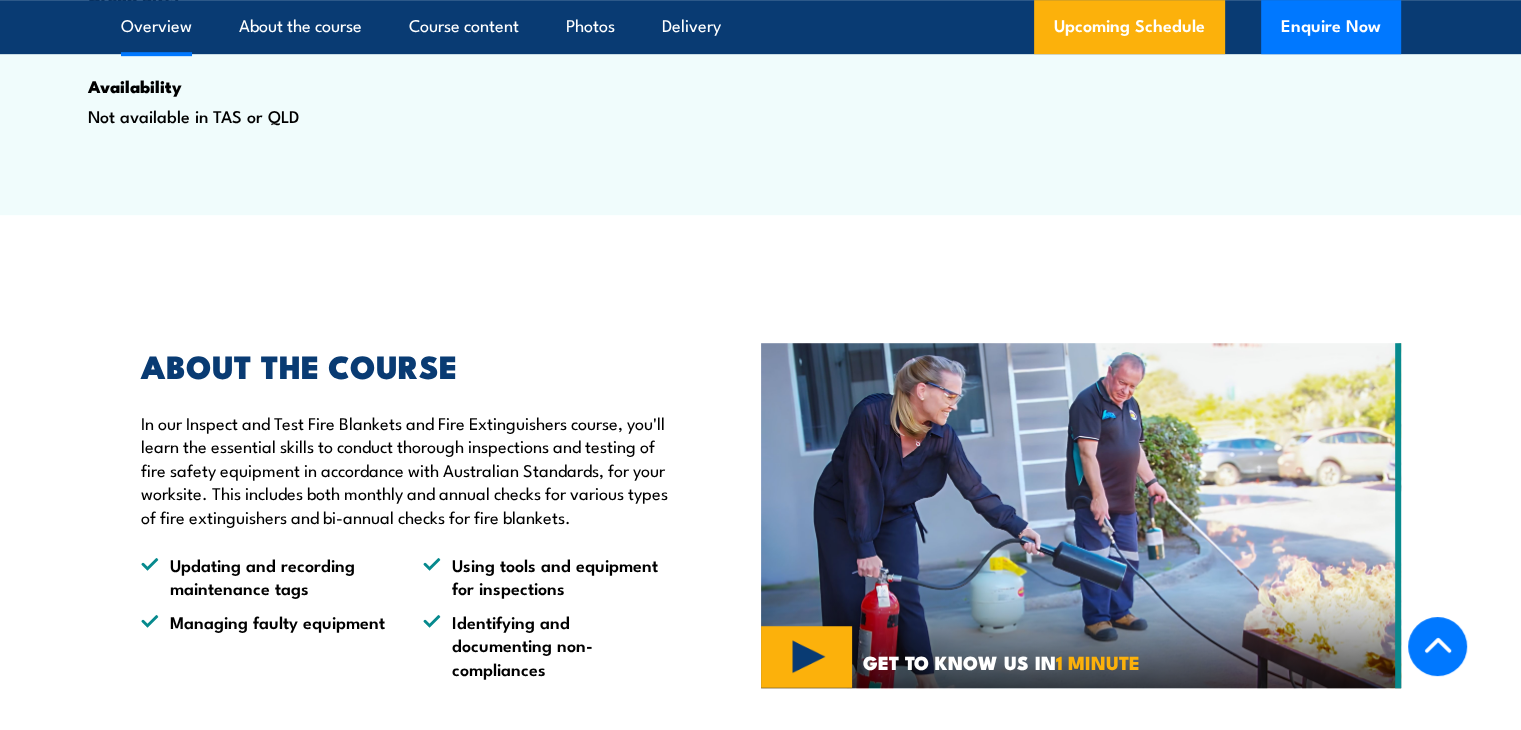 click on "In our Inspect and Test Fire Blankets and Fire Extinguishers course, you'll learn the essential skills to conduct thorough inspections and testing of fire safety equipment in accordance with Australian Standards, for your worksite. This includes both monthly and annual checks for various types of fire extinguishers and bi-annual checks for fire blankets." at bounding box center [405, 469] 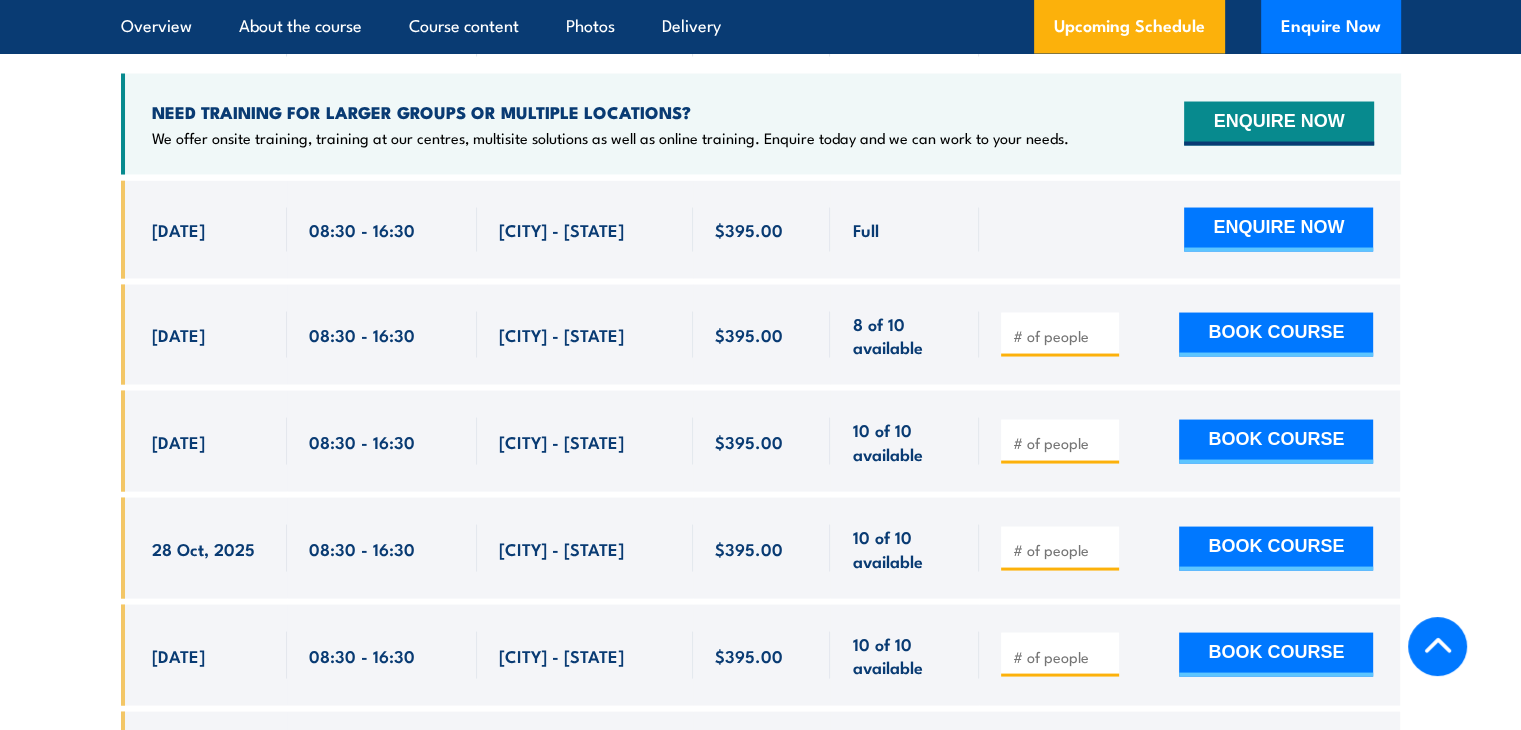 scroll, scrollTop: 3900, scrollLeft: 0, axis: vertical 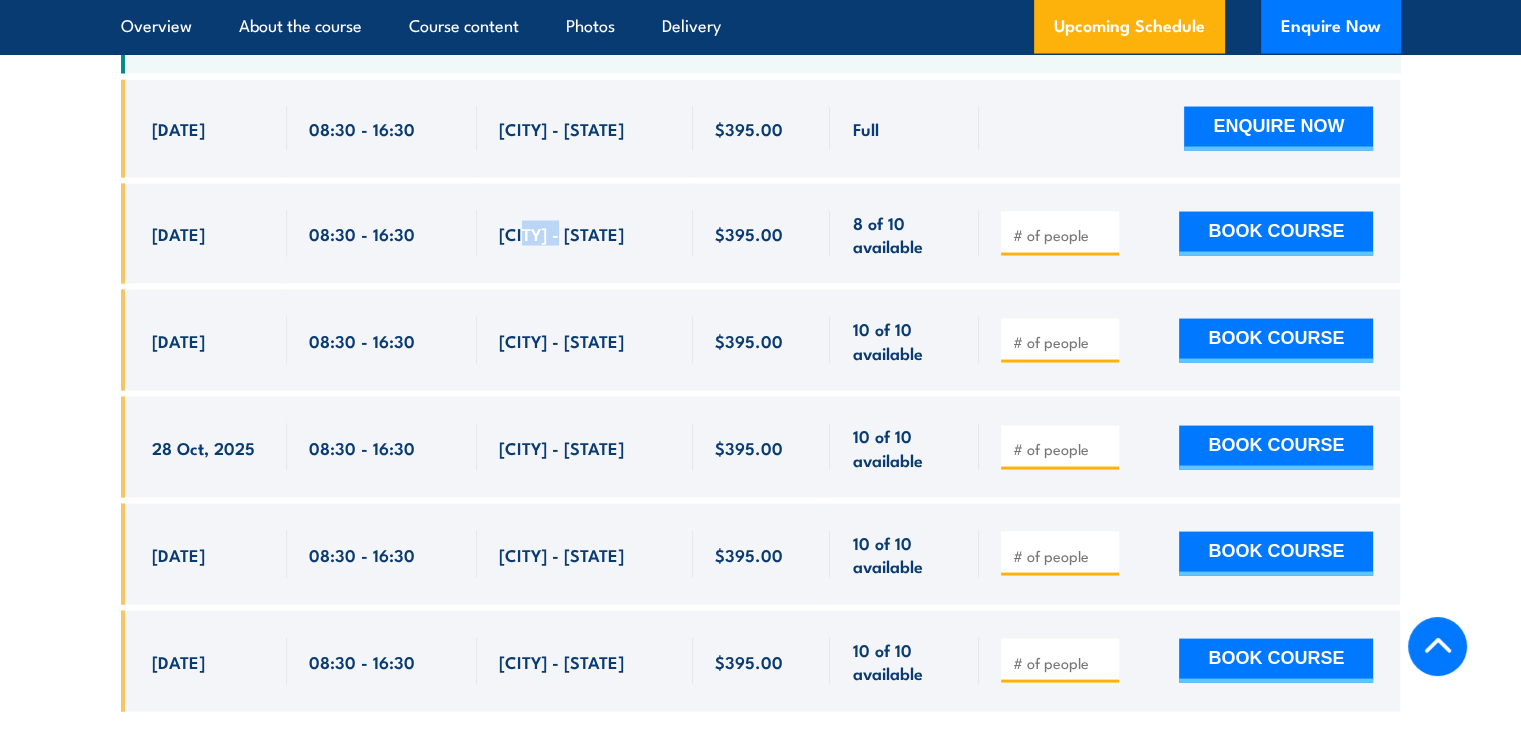drag, startPoint x: 554, startPoint y: 304, endPoint x: 501, endPoint y: 305, distance: 53.009434 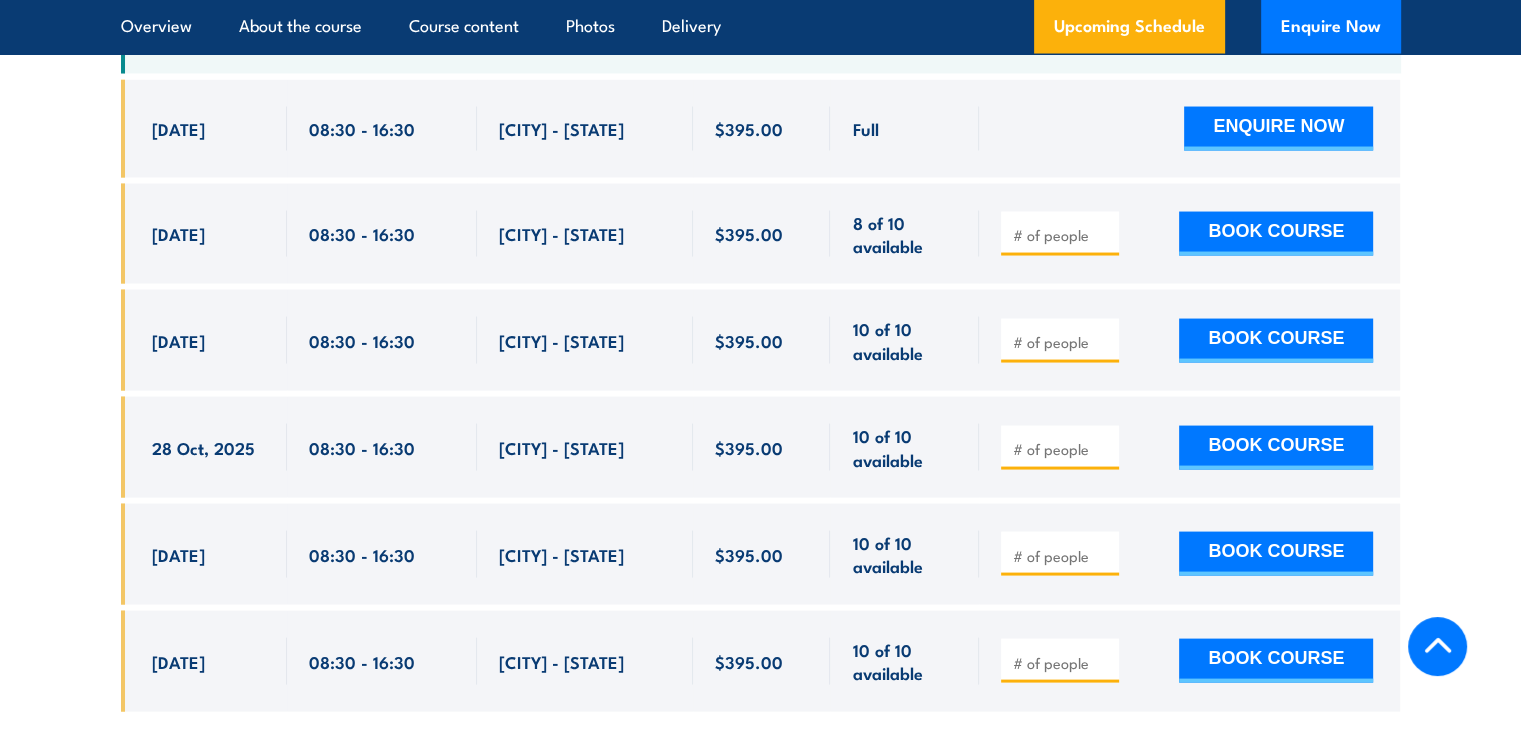 click on "[CITY] - [STATE]" at bounding box center (585, 234) 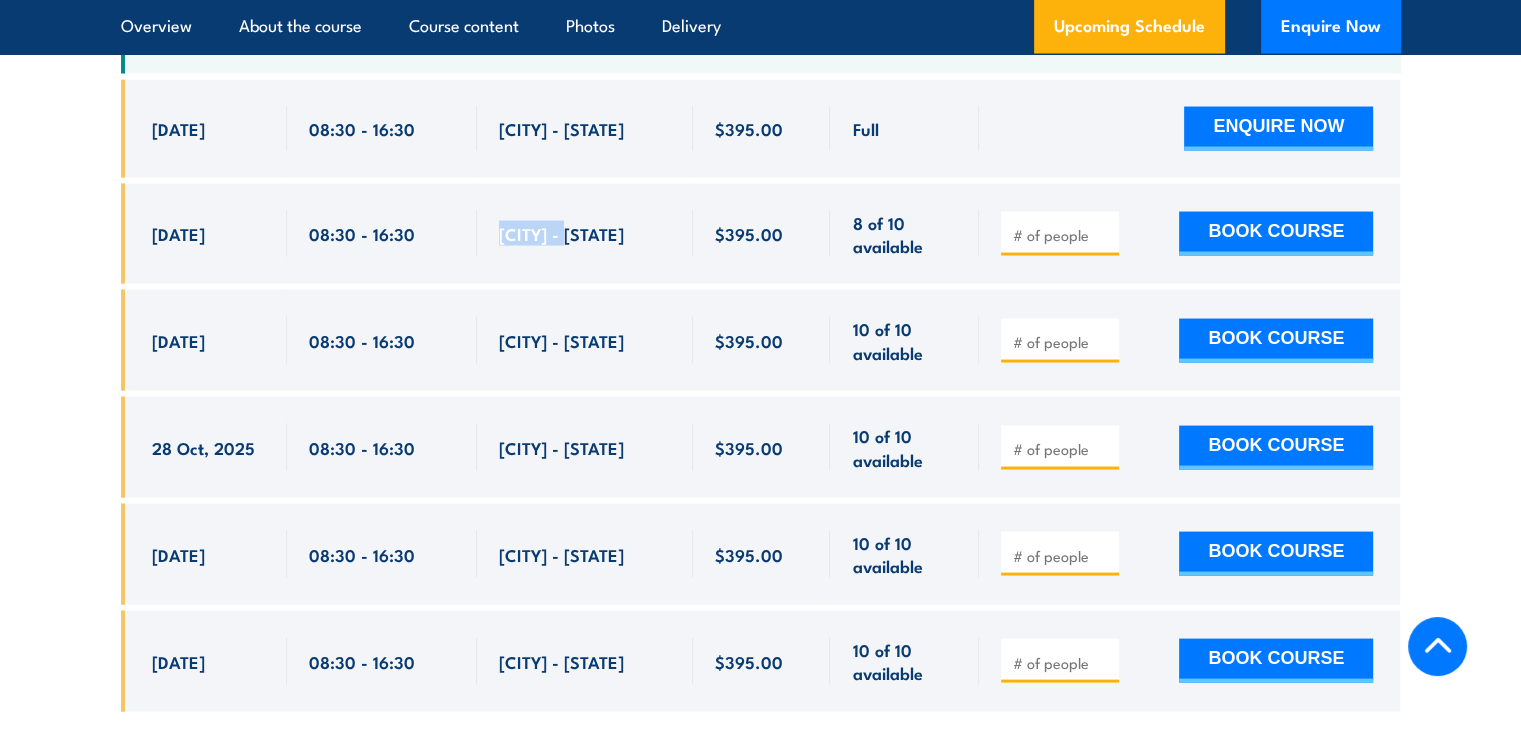 drag, startPoint x: 492, startPoint y: 320, endPoint x: 588, endPoint y: 312, distance: 96.332756 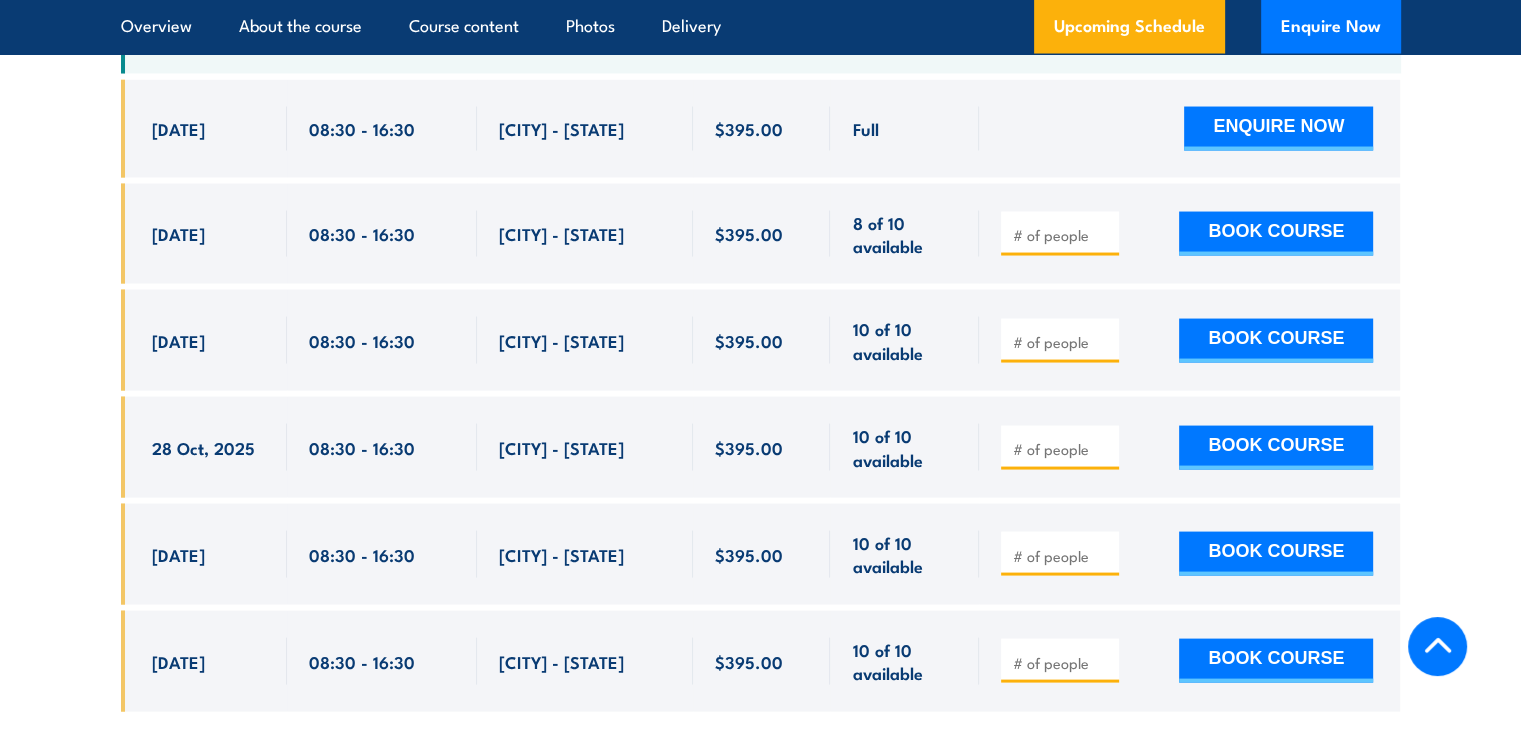 click on "[CITY] - [STATE]" at bounding box center (585, 234) 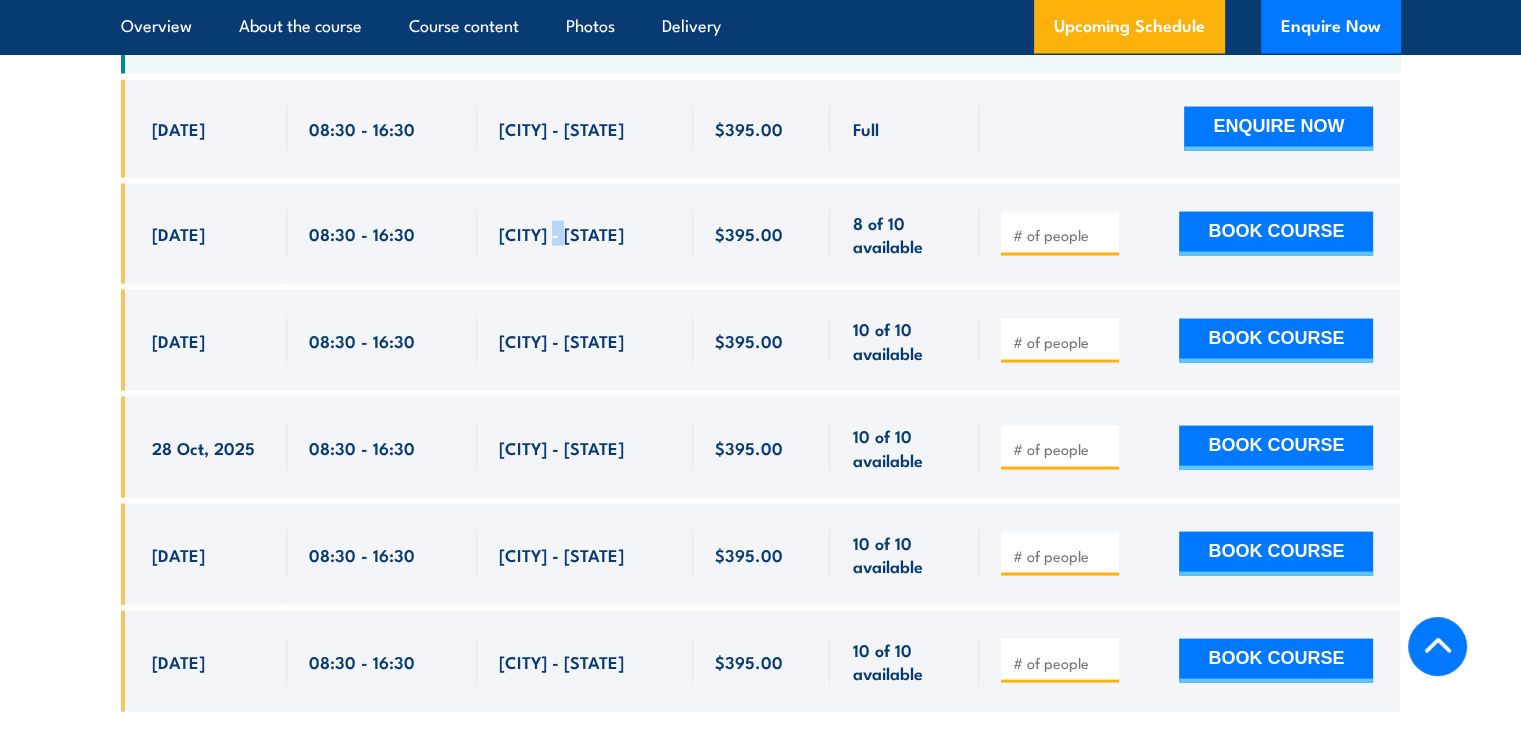 drag, startPoint x: 577, startPoint y: 308, endPoint x: 535, endPoint y: 311, distance: 42.107006 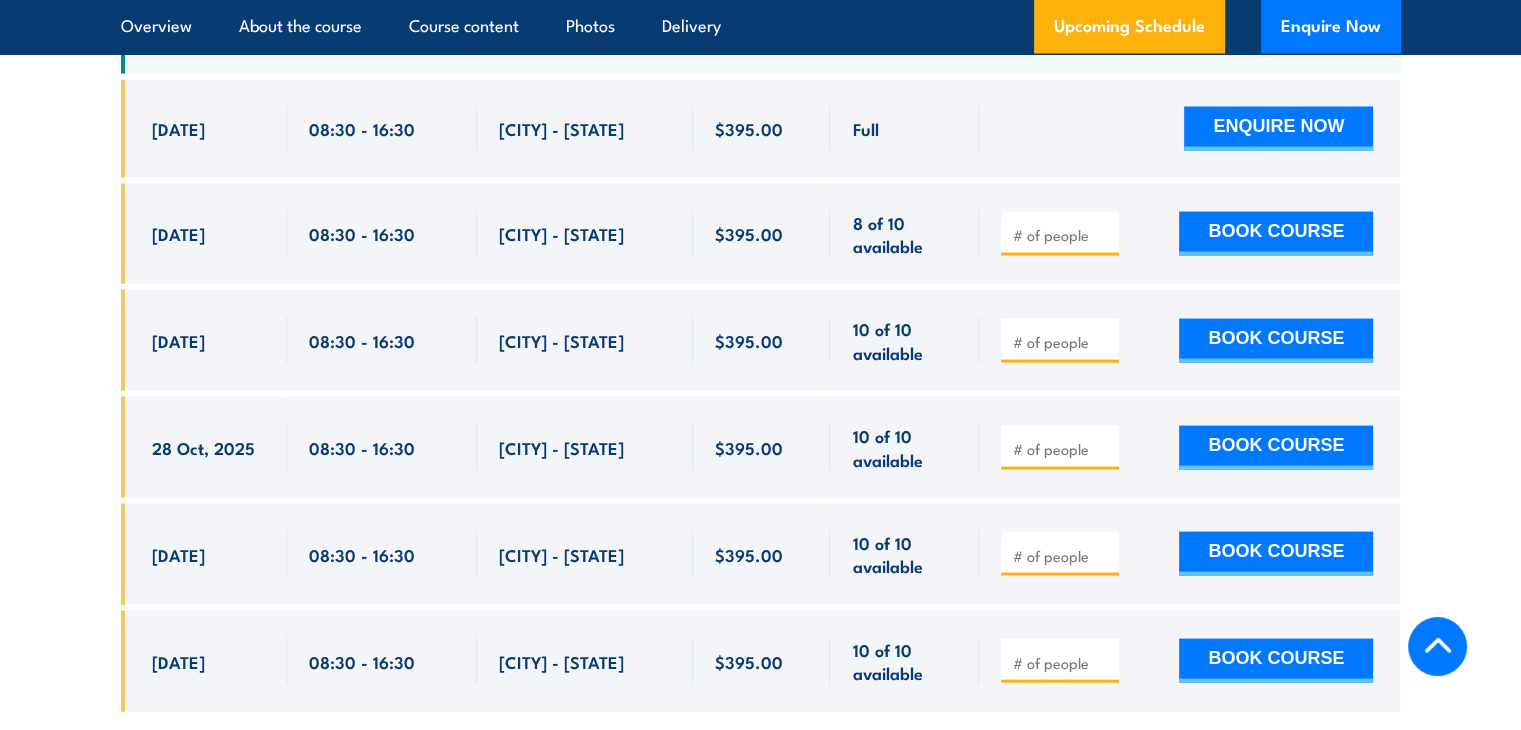 click on "[CITY] - [STATE]" at bounding box center [585, 234] 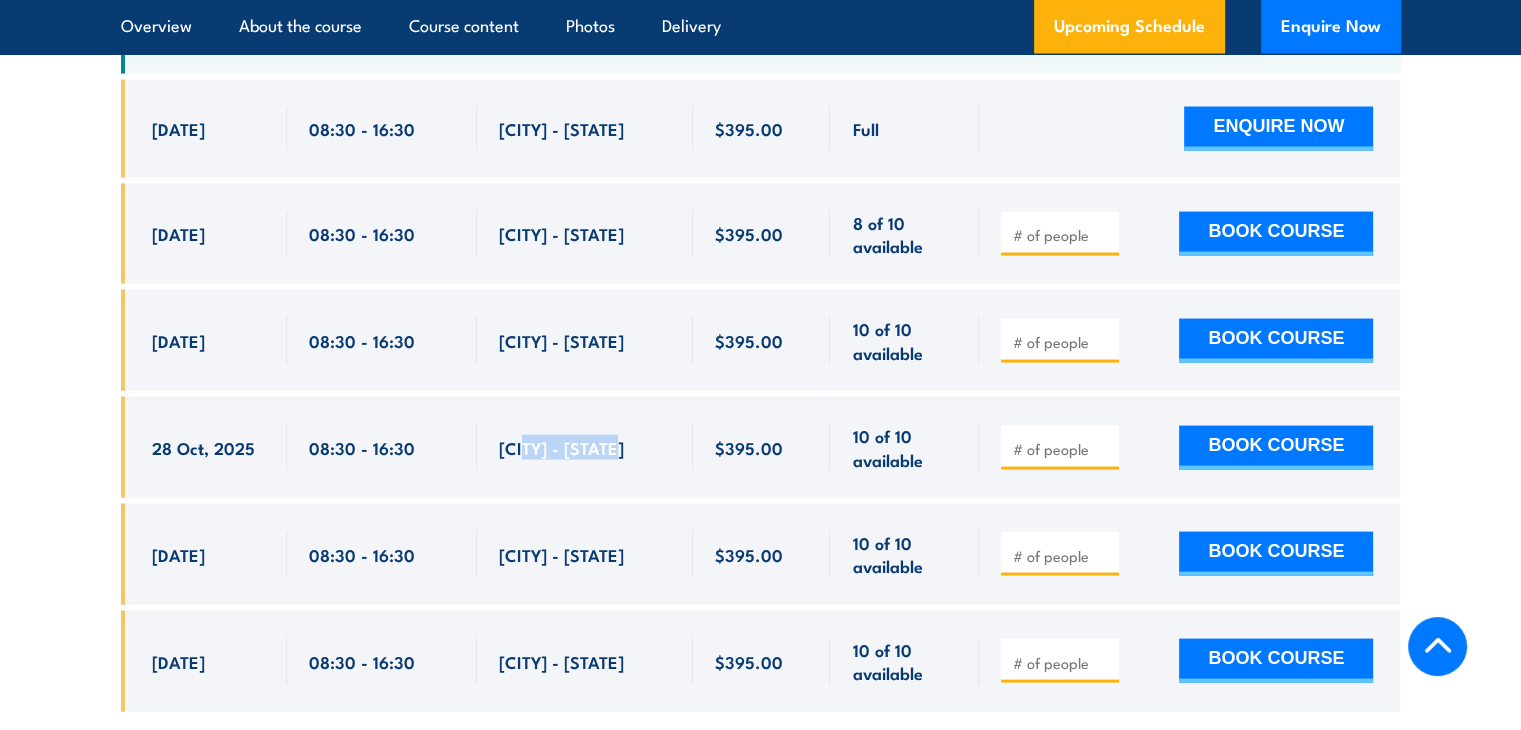 drag, startPoint x: 527, startPoint y: 533, endPoint x: 633, endPoint y: 555, distance: 108.25895 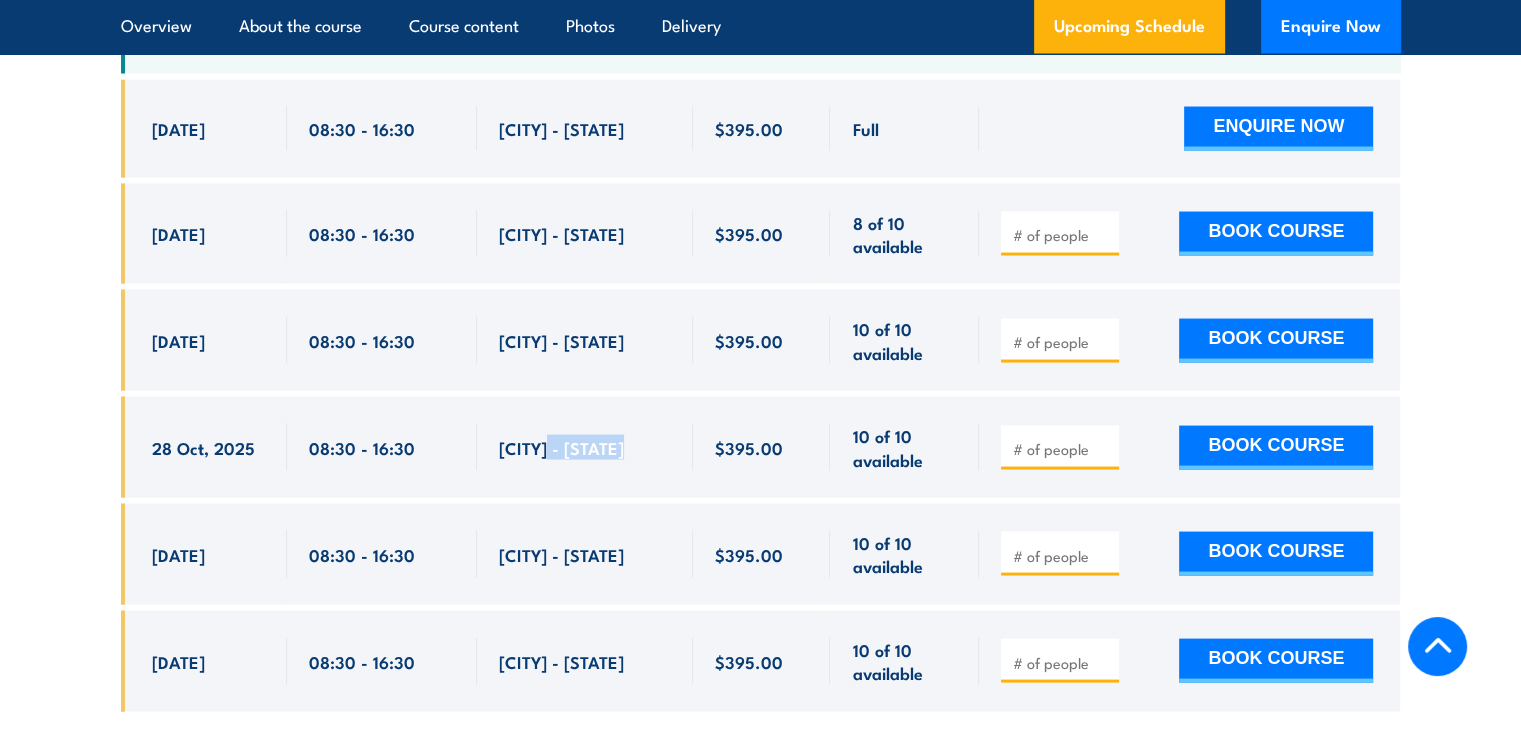 drag, startPoint x: 646, startPoint y: 519, endPoint x: 545, endPoint y: 527, distance: 101.31634 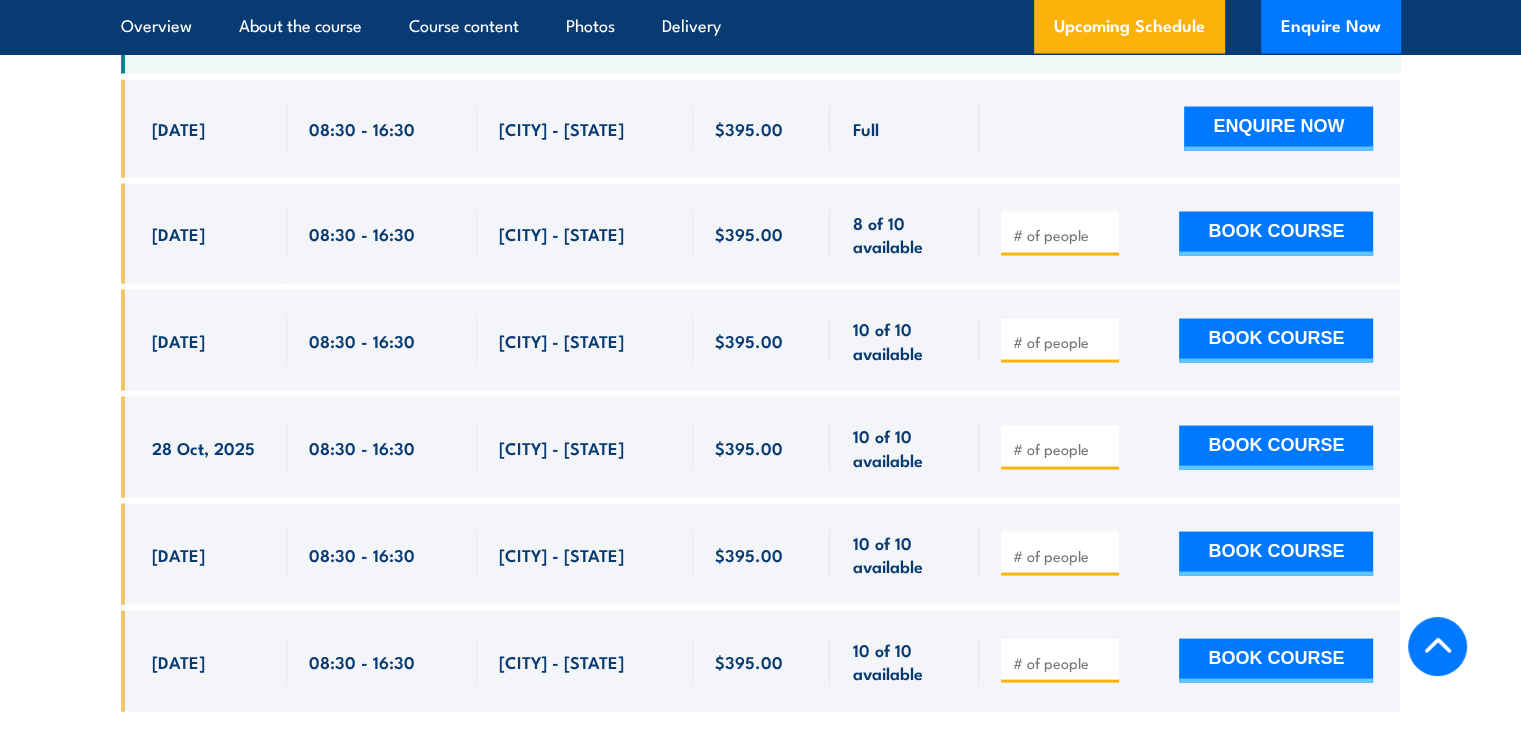 click on "[CITY] - [STATE]" at bounding box center [585, 447] 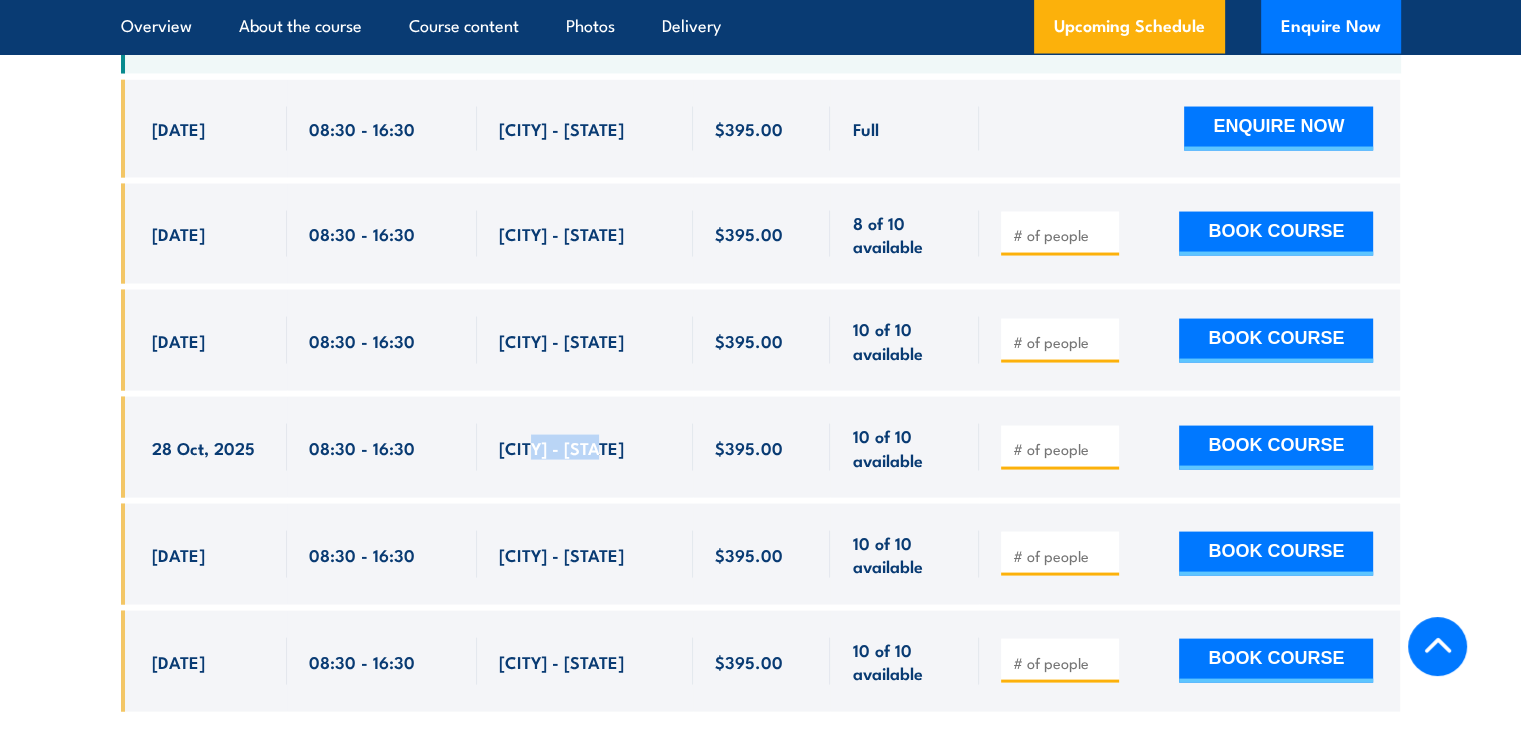 drag, startPoint x: 532, startPoint y: 509, endPoint x: 631, endPoint y: 526, distance: 100.44899 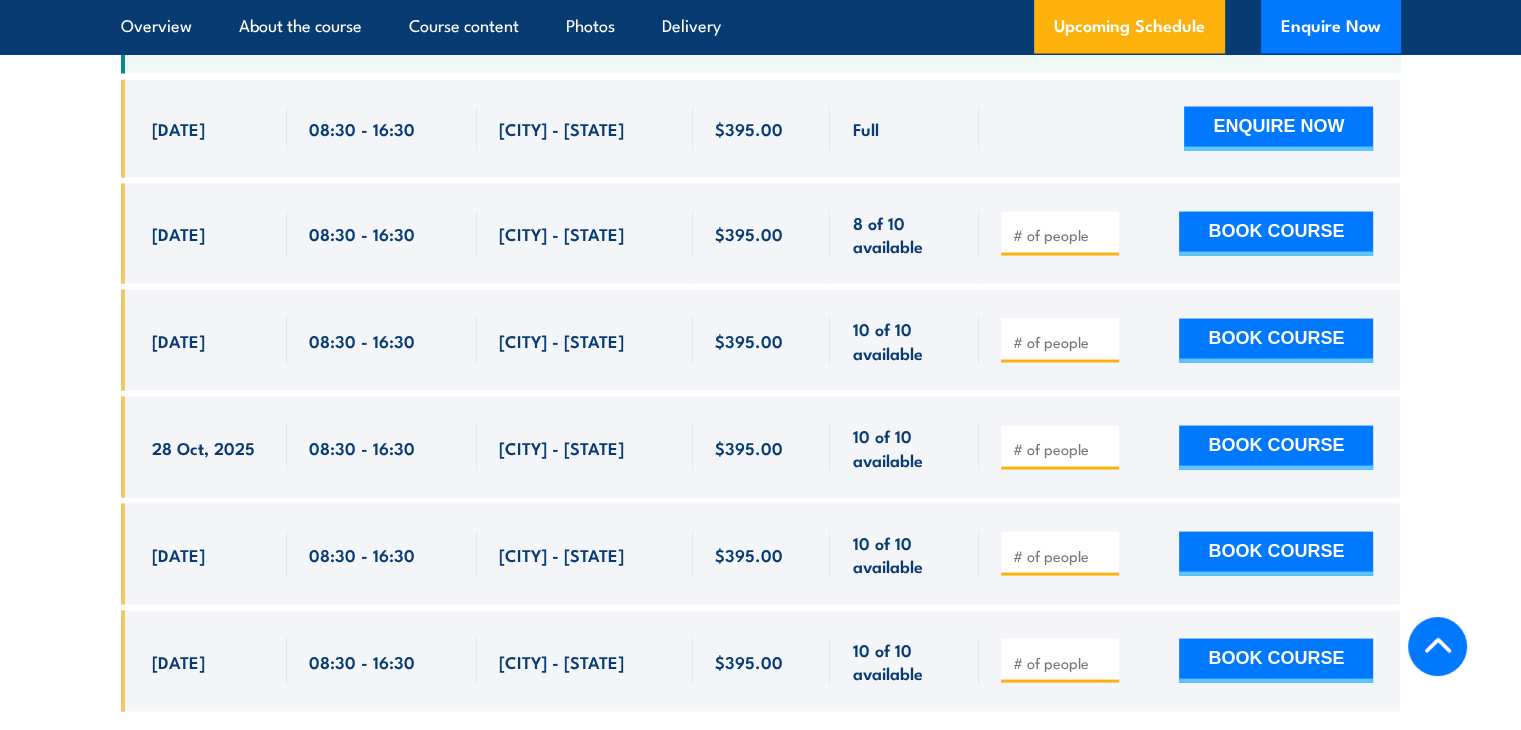 click on "Full Full" at bounding box center (761, 411) 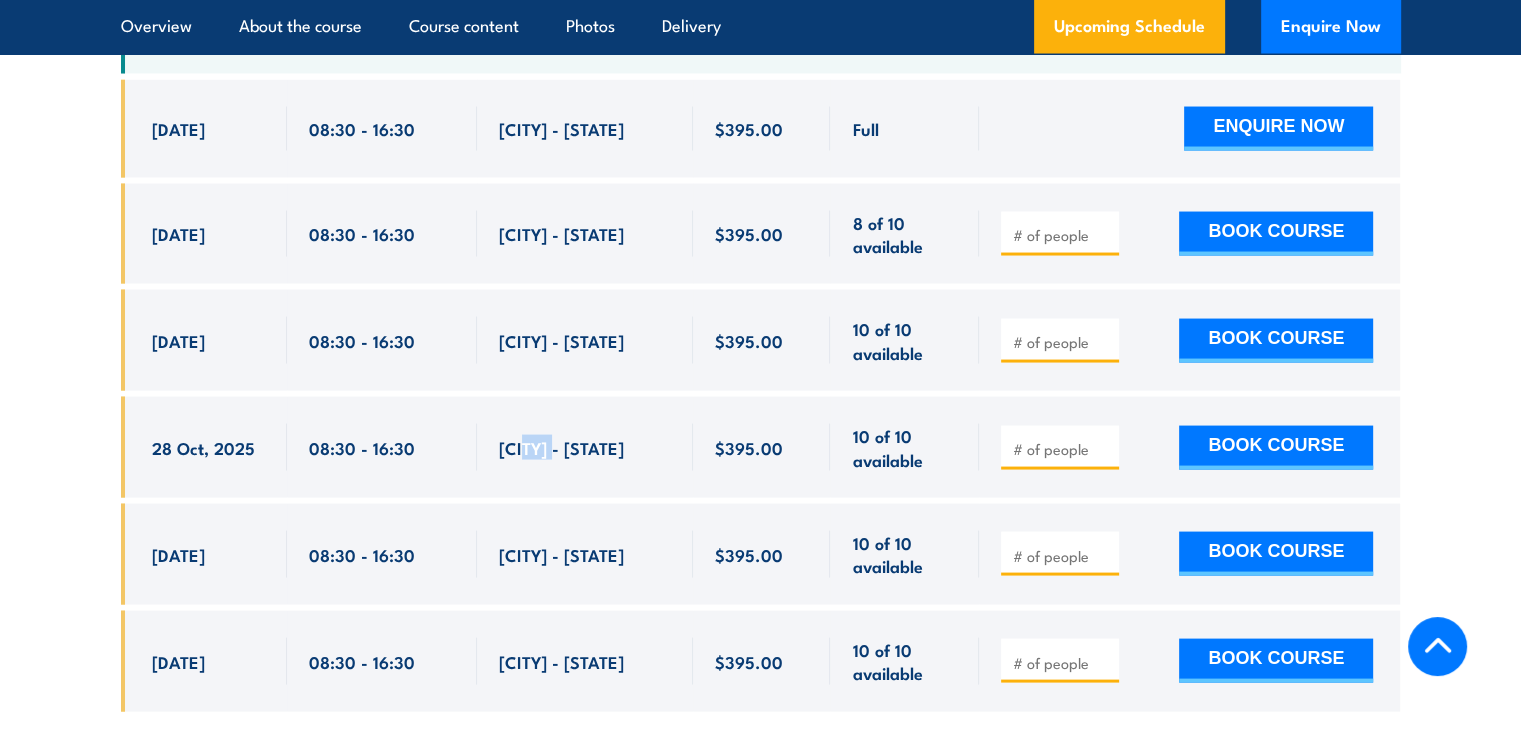 drag, startPoint x: 528, startPoint y: 522, endPoint x: 628, endPoint y: 525, distance: 100.04499 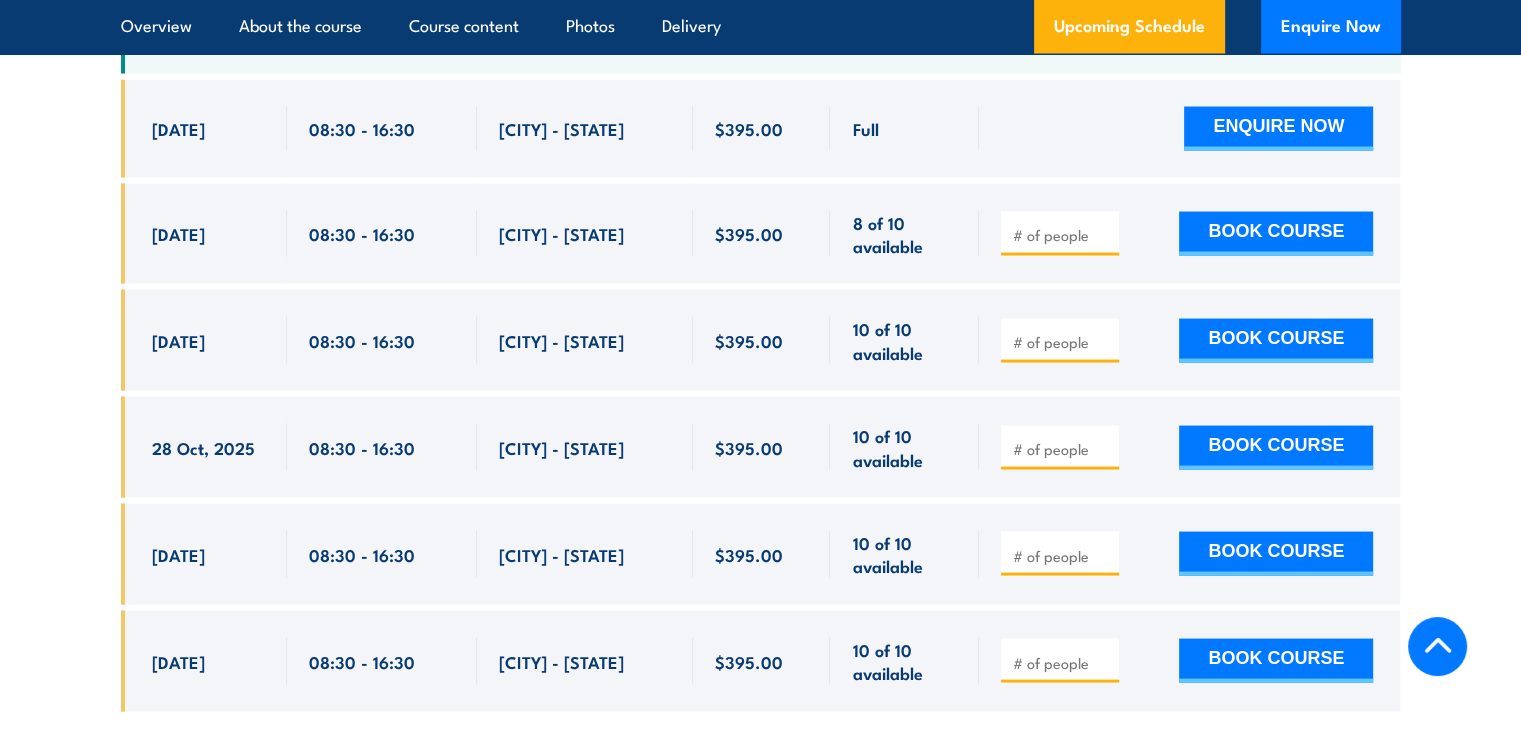 click on "[CITY] - [STATE]" at bounding box center (585, 447) 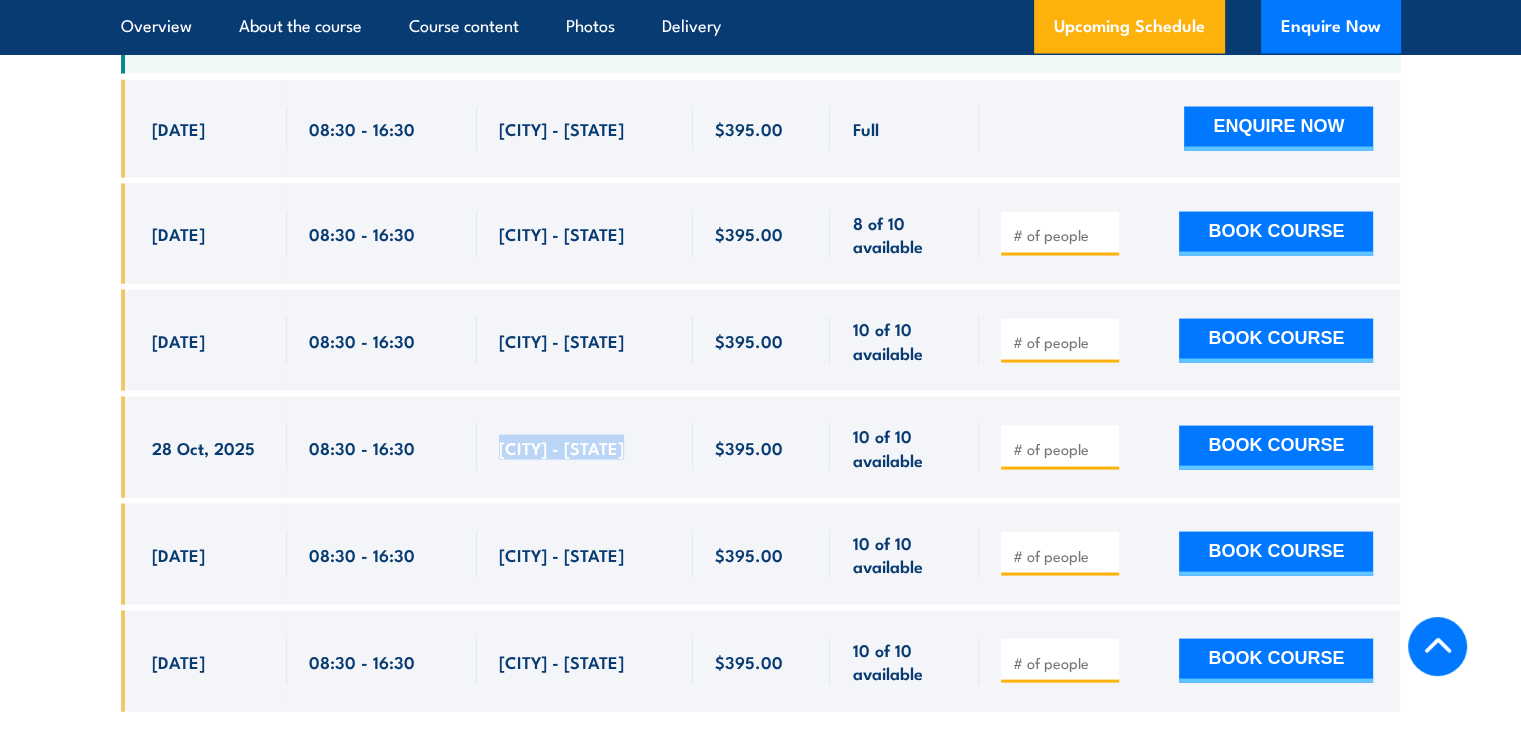 drag, startPoint x: 489, startPoint y: 532, endPoint x: 653, endPoint y: 533, distance: 164.00305 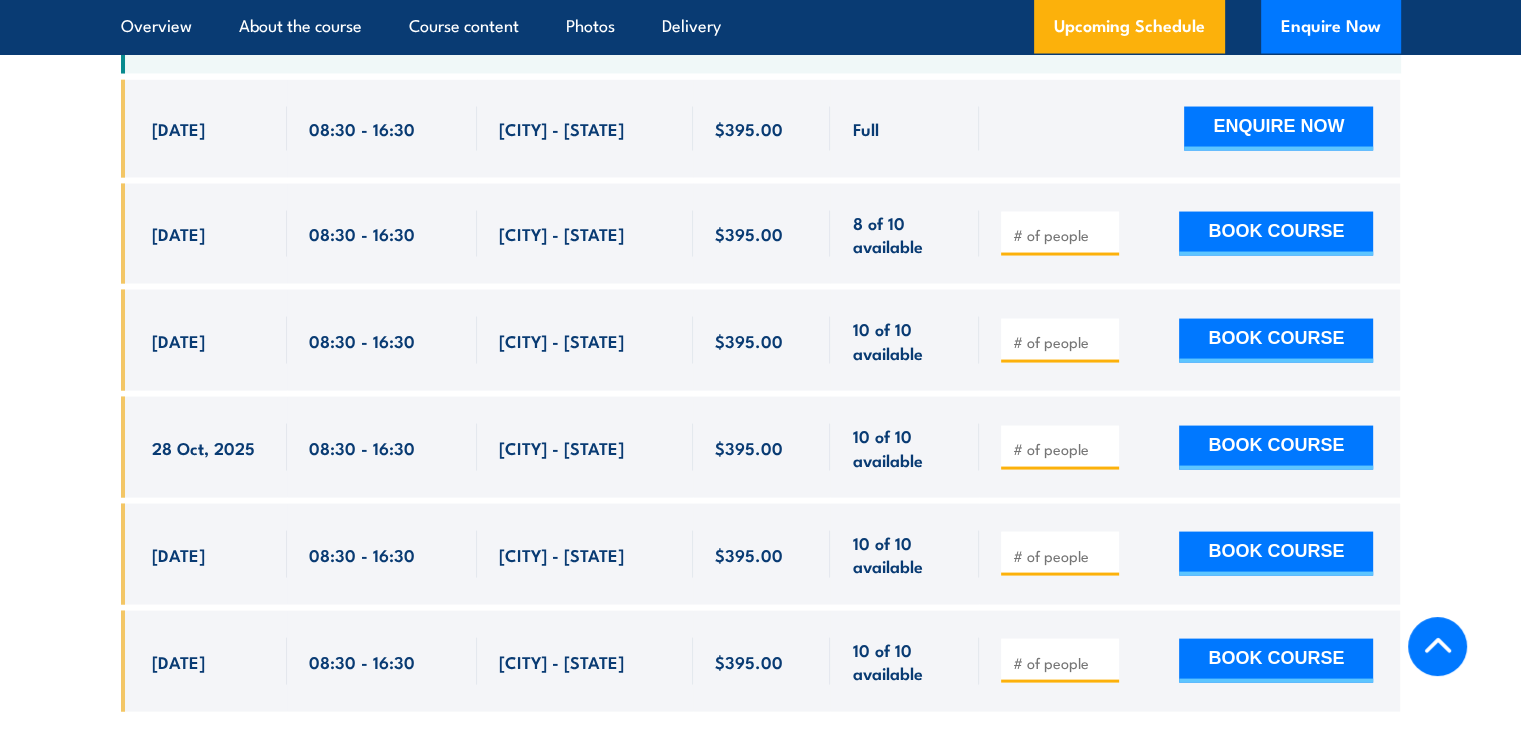 click on "[CITY] - [STATE]" at bounding box center (585, 554) 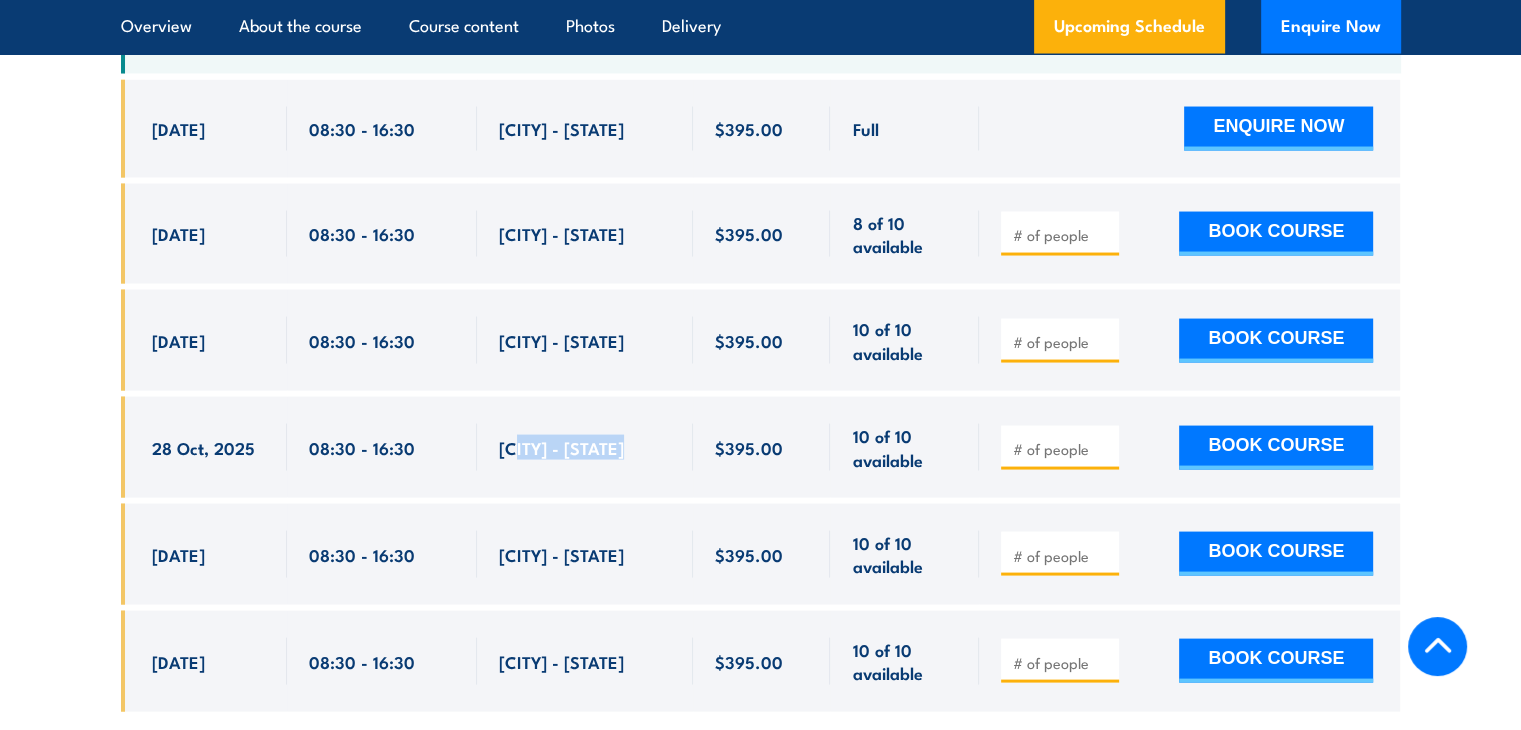 drag, startPoint x: 639, startPoint y: 517, endPoint x: 516, endPoint y: 505, distance: 123.58398 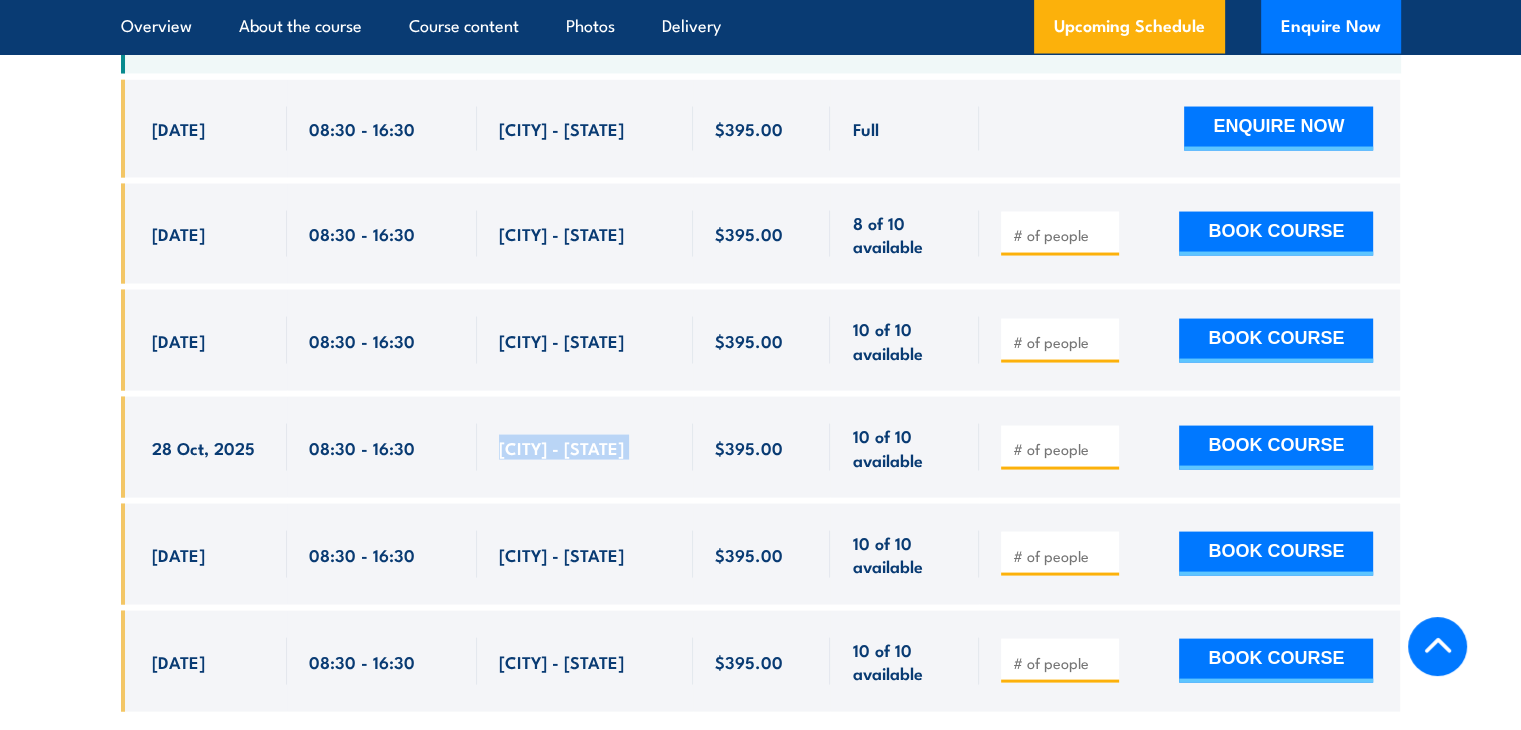 drag, startPoint x: 496, startPoint y: 513, endPoint x: 700, endPoint y: 550, distance: 207.32825 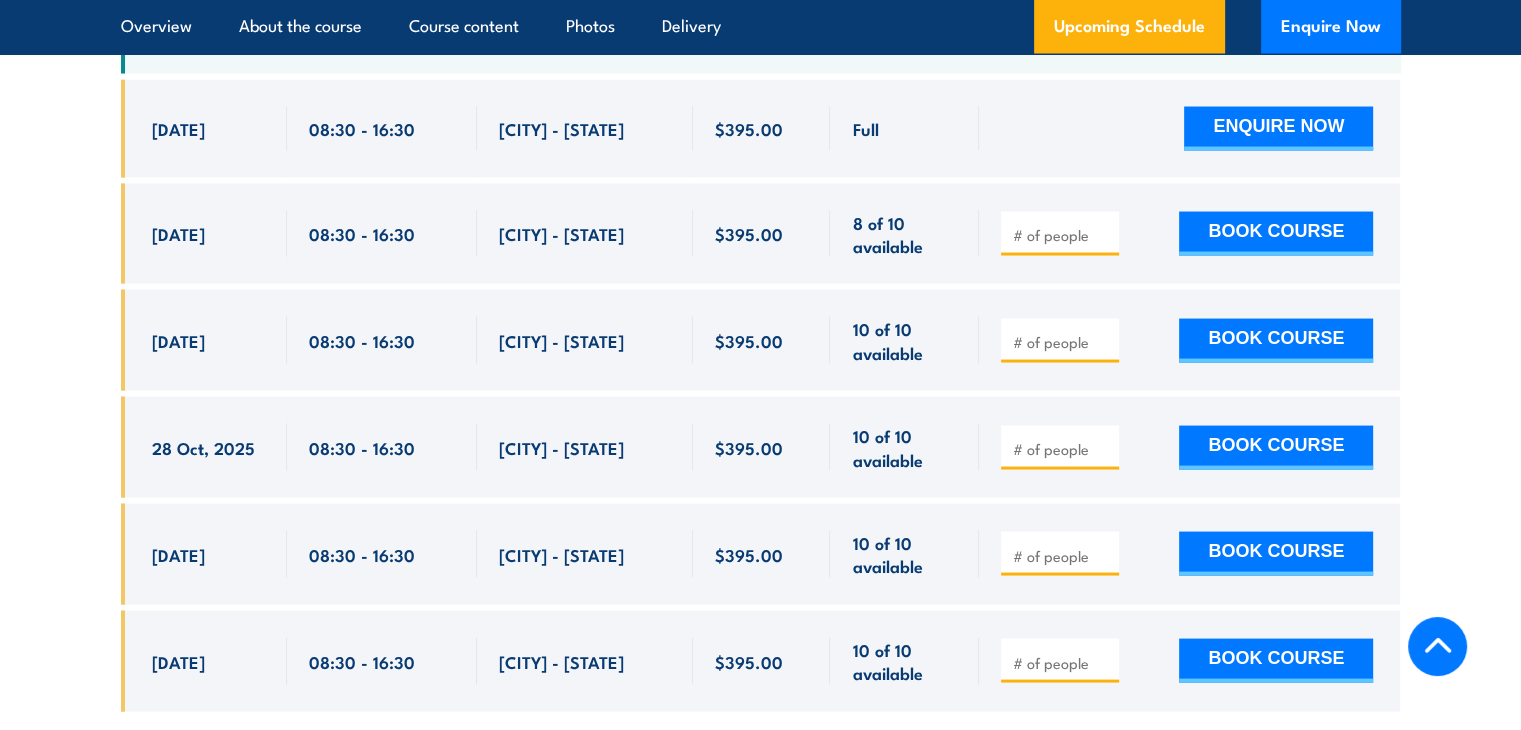 click on "[CITY] - [STATE]" at bounding box center [585, 447] 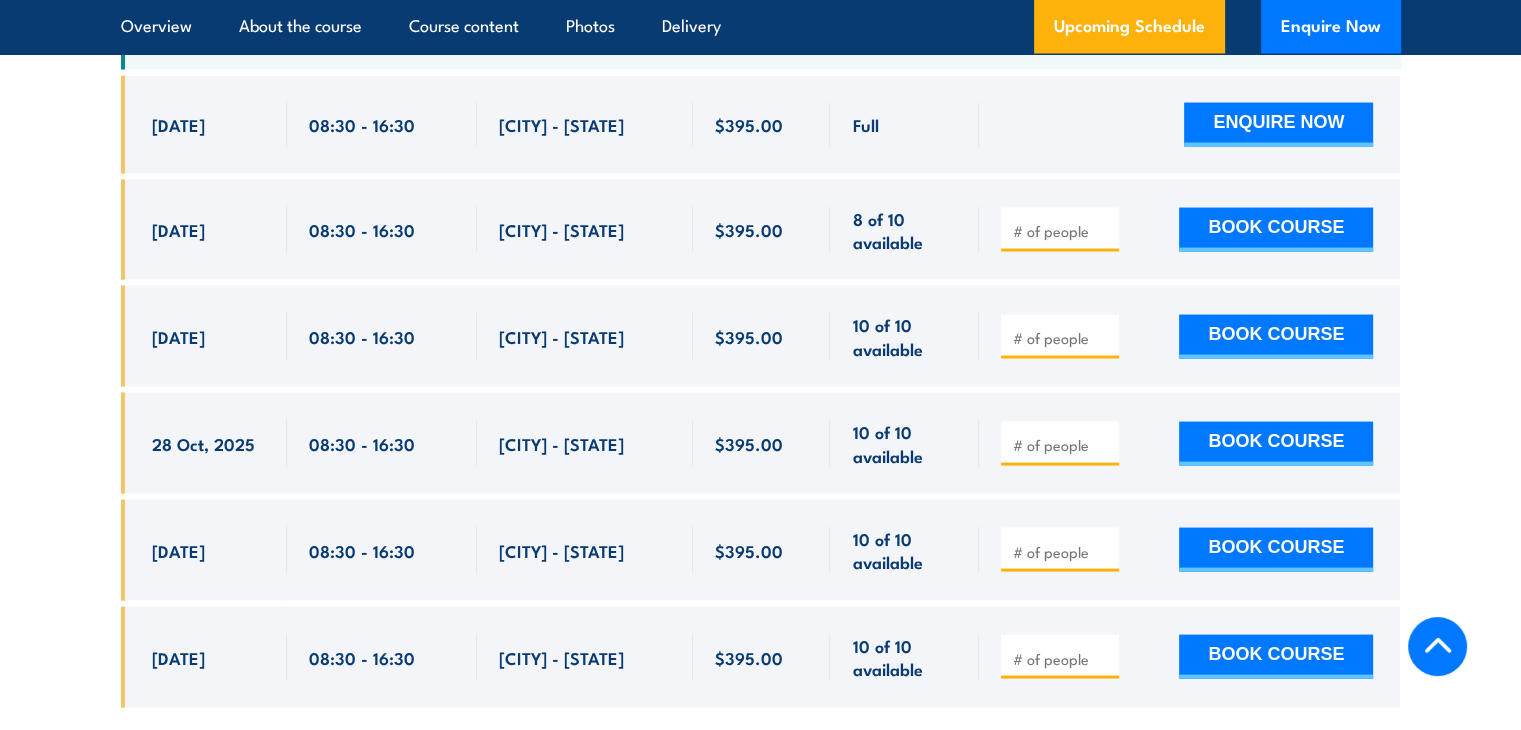 scroll, scrollTop: 3900, scrollLeft: 0, axis: vertical 